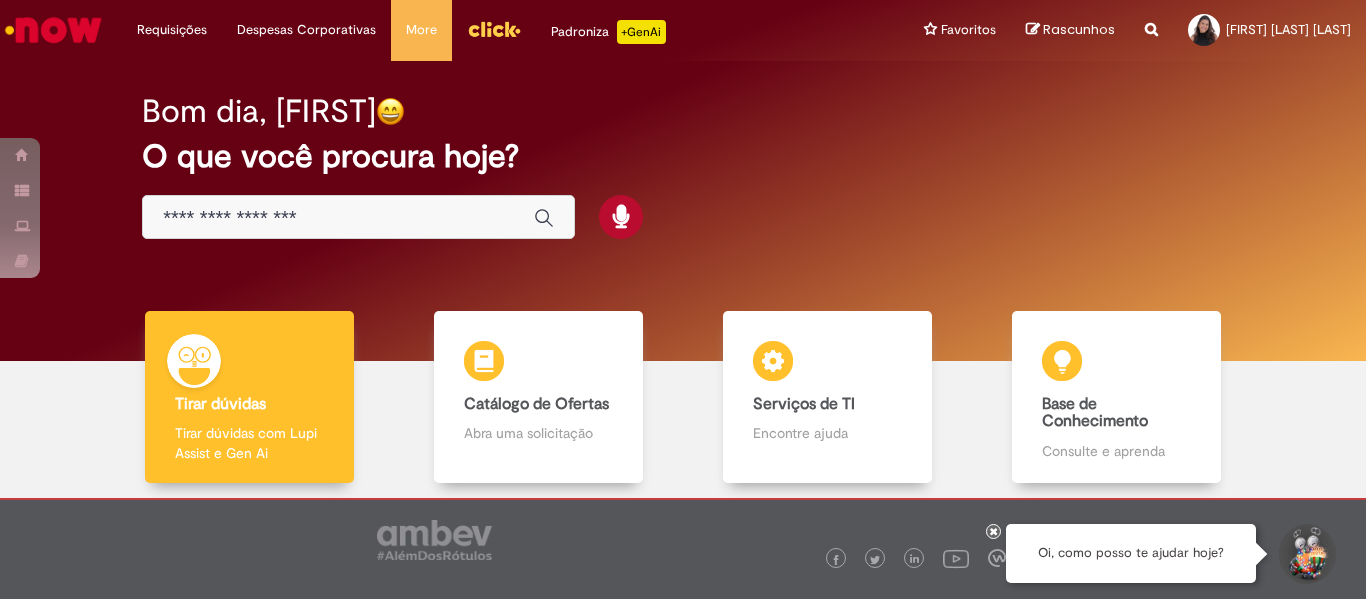 scroll, scrollTop: 0, scrollLeft: 0, axis: both 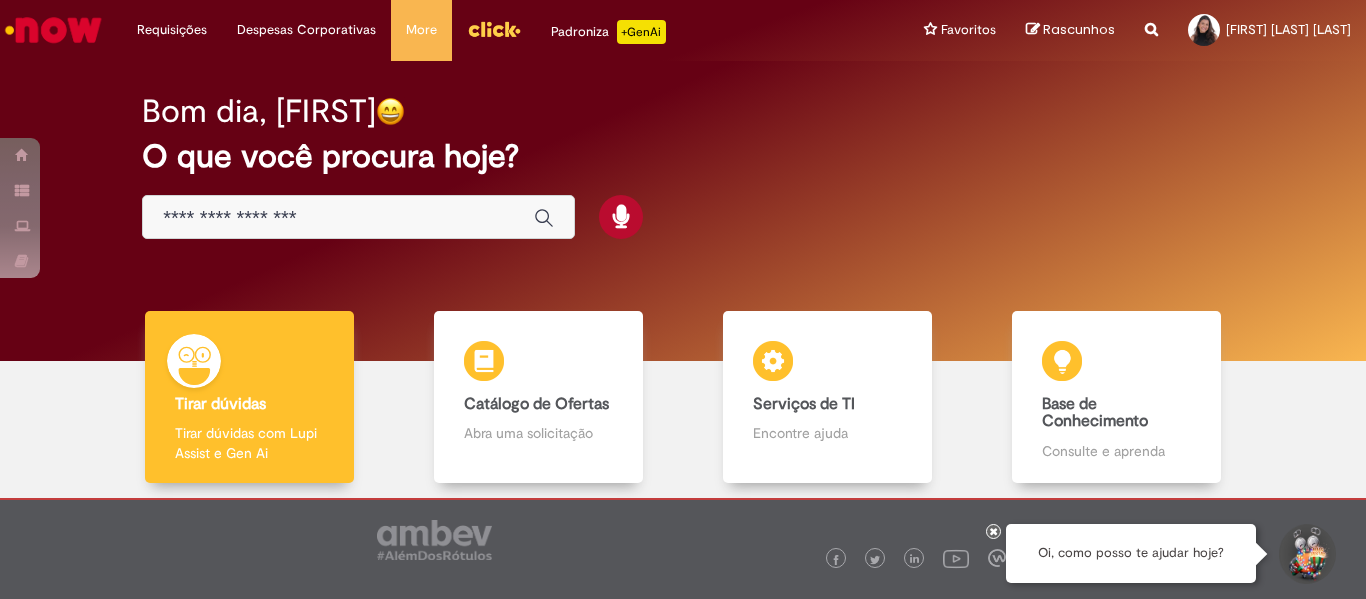 click at bounding box center [358, 217] 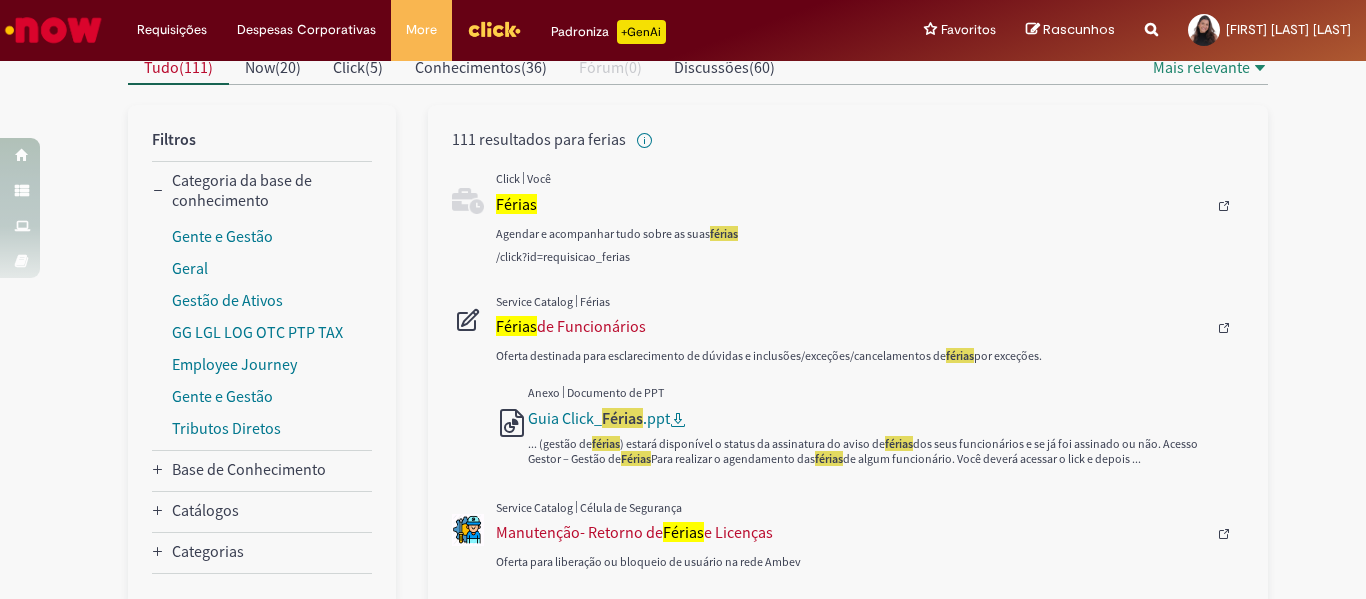 scroll, scrollTop: 170, scrollLeft: 0, axis: vertical 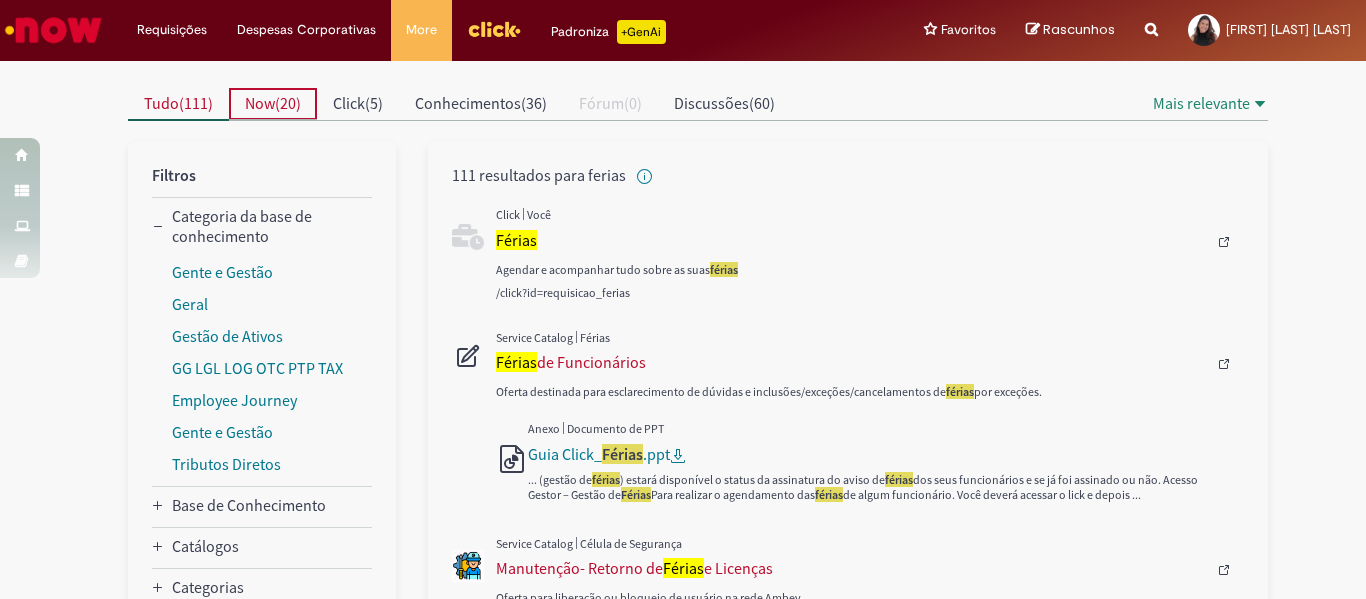 click on "Now" at bounding box center (260, 103) 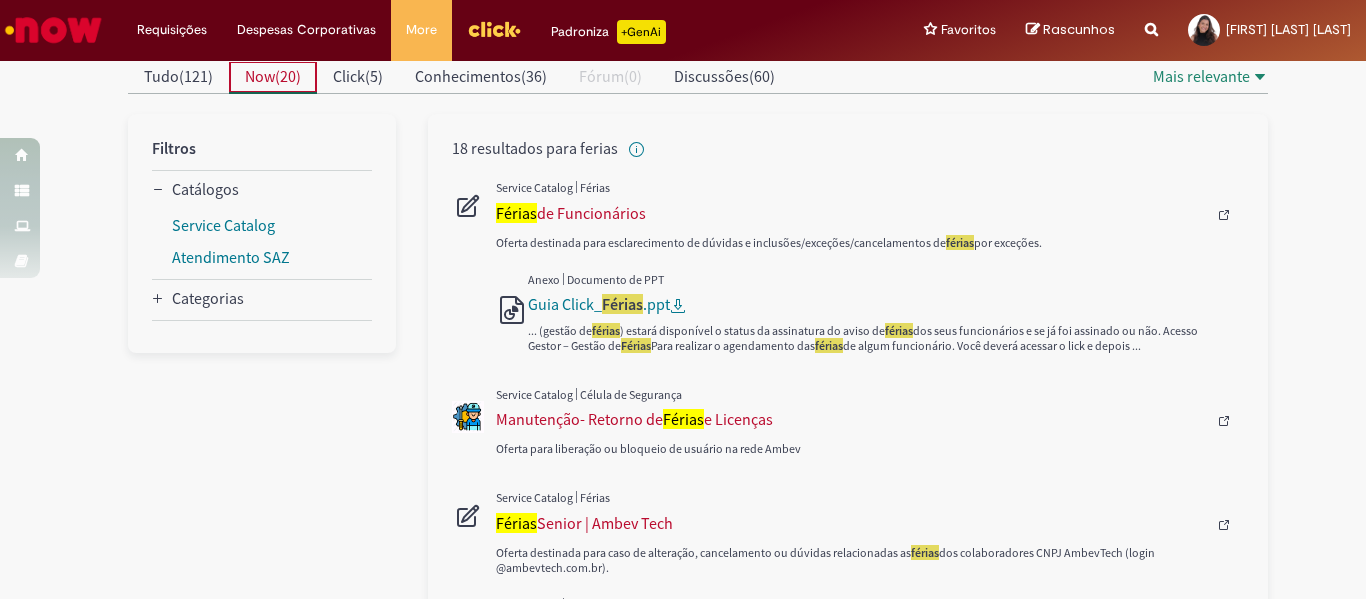 scroll, scrollTop: 198, scrollLeft: 0, axis: vertical 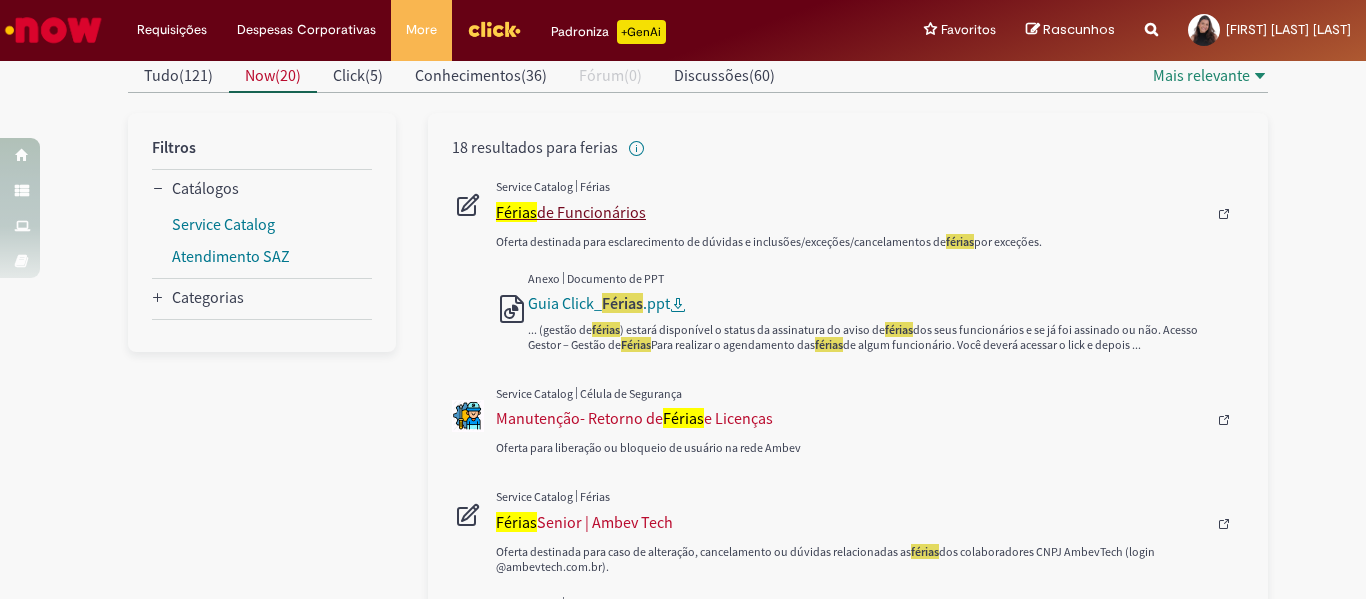 click on "Férias  de Funcionários" at bounding box center [851, 212] 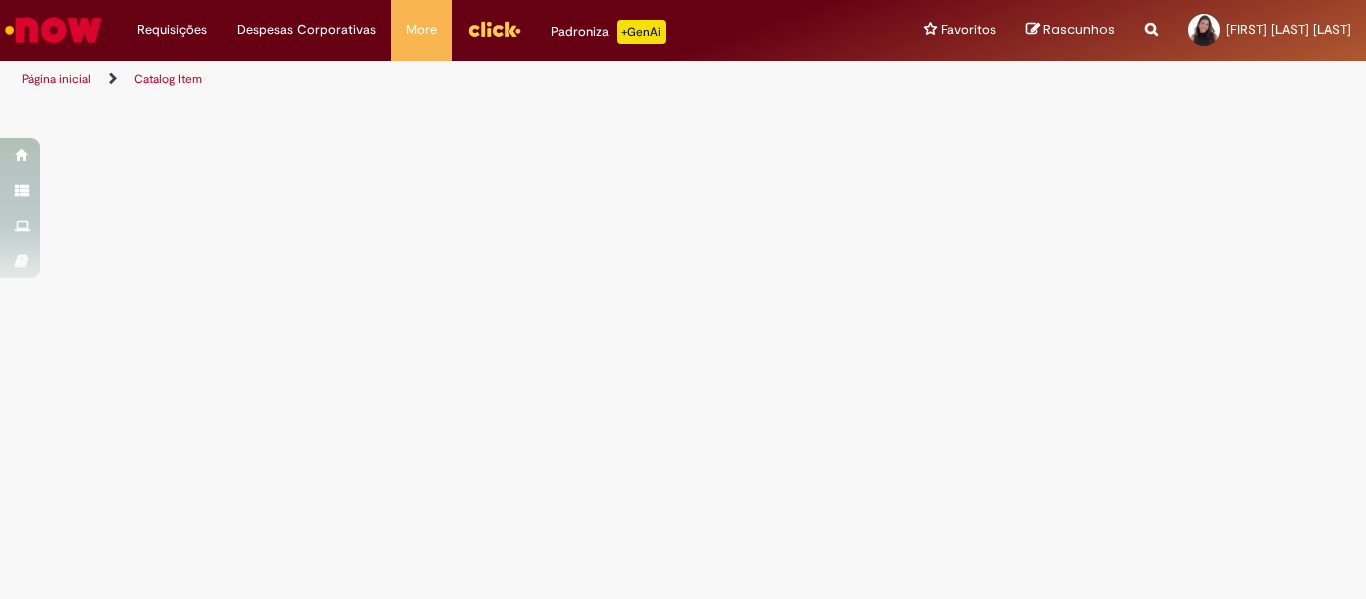 scroll, scrollTop: 0, scrollLeft: 0, axis: both 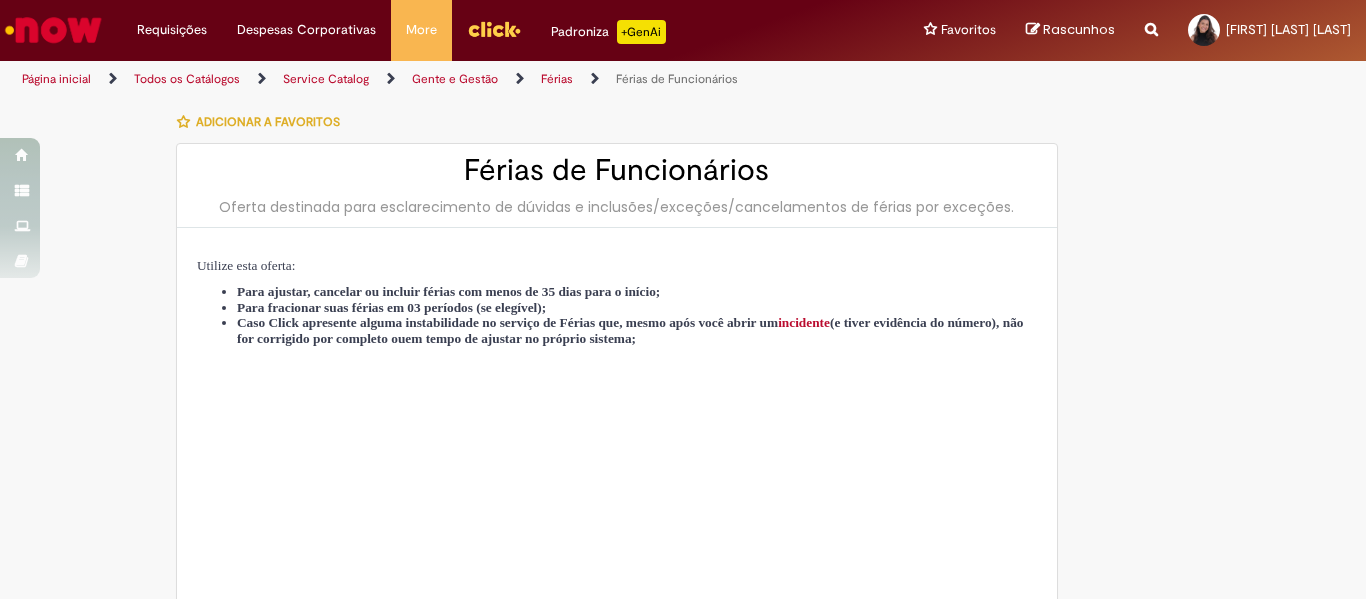 type on "********" 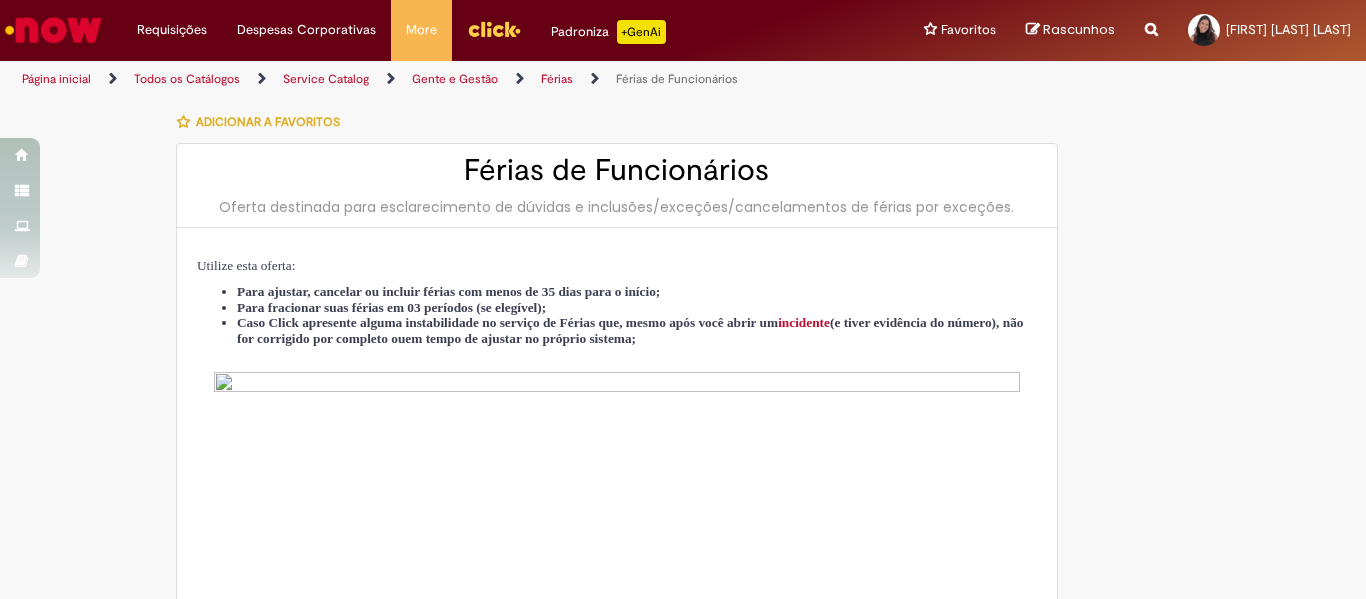 type on "**********" 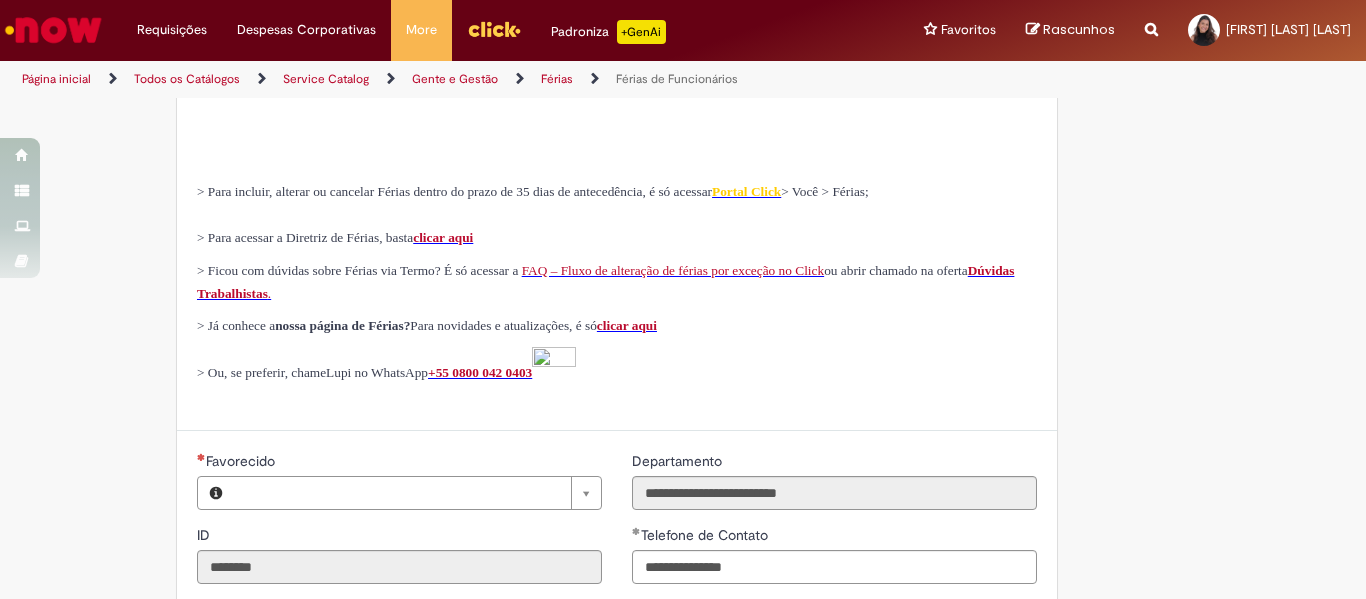 type on "**********" 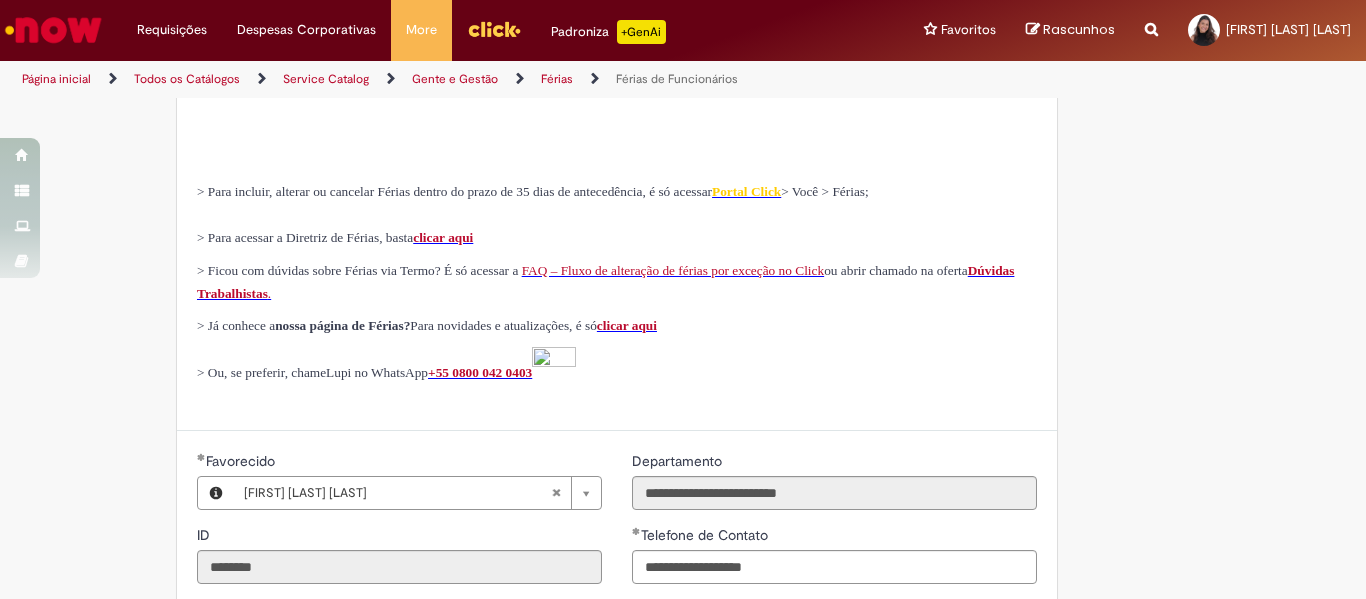type on "**********" 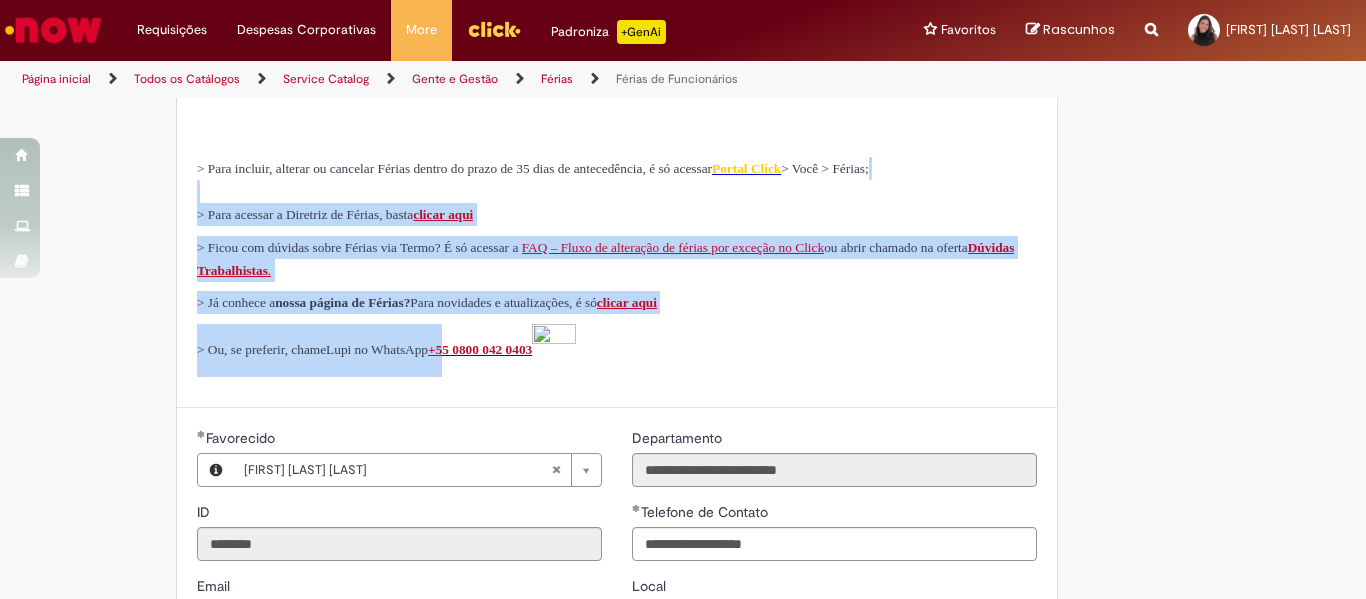 drag, startPoint x: 598, startPoint y: 210, endPoint x: 504, endPoint y: 426, distance: 235.5674 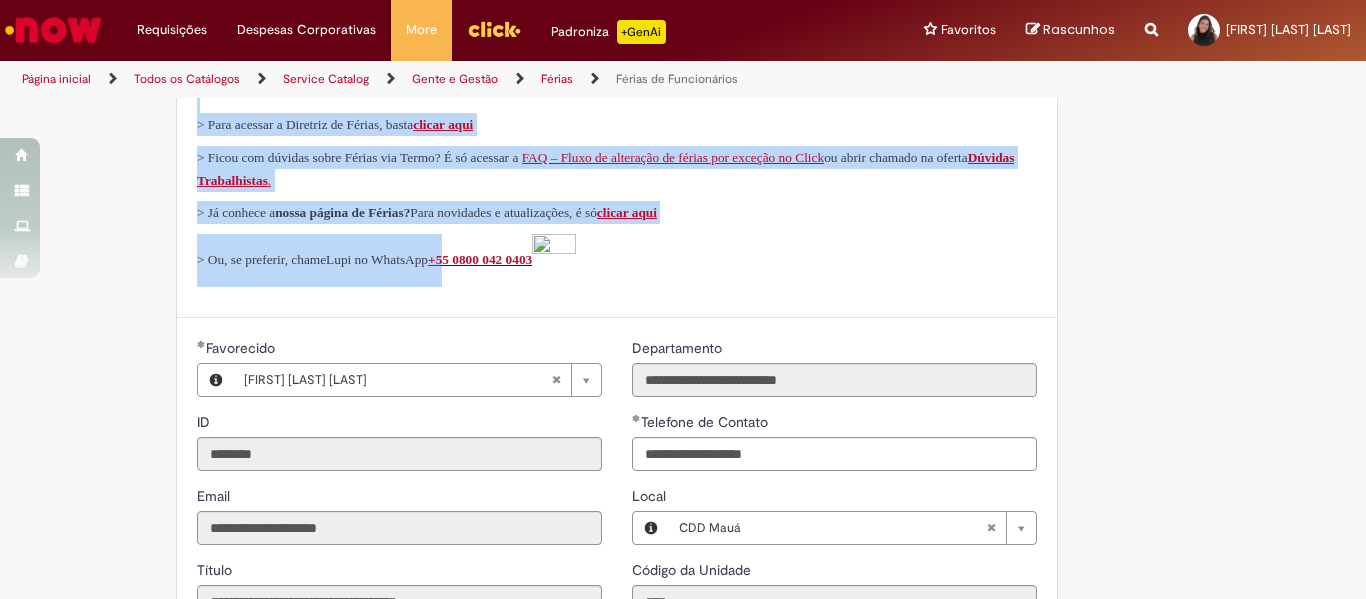 scroll, scrollTop: 931, scrollLeft: 0, axis: vertical 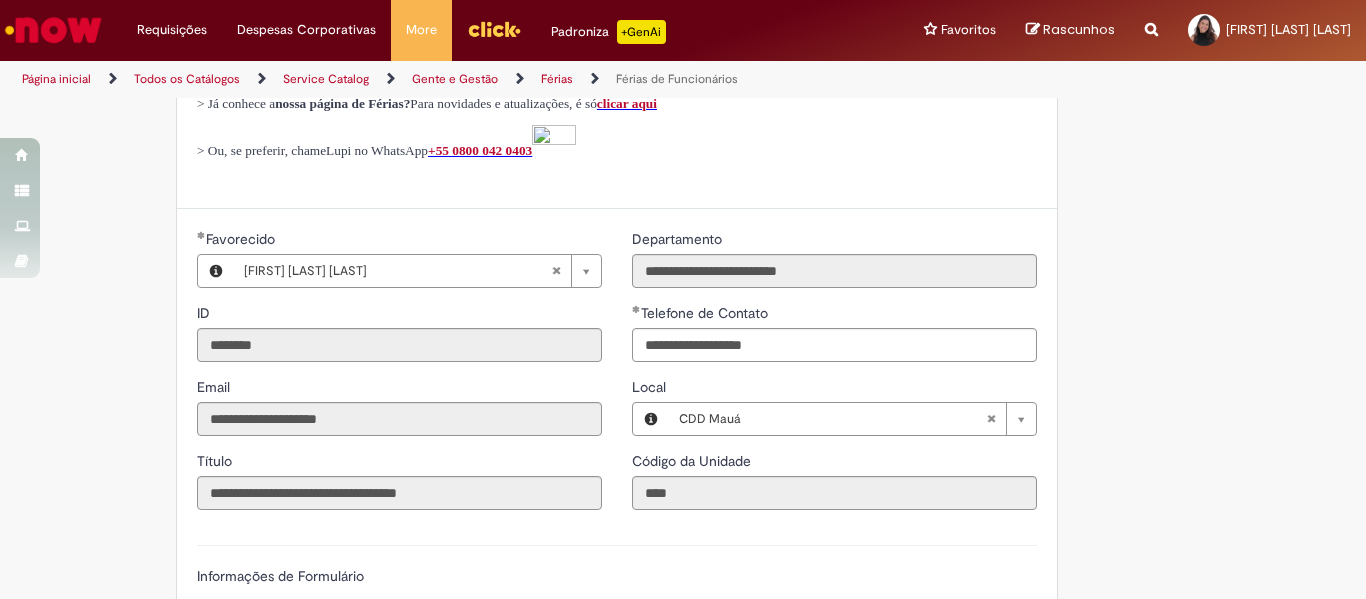 click on "Email" at bounding box center (215, 387) 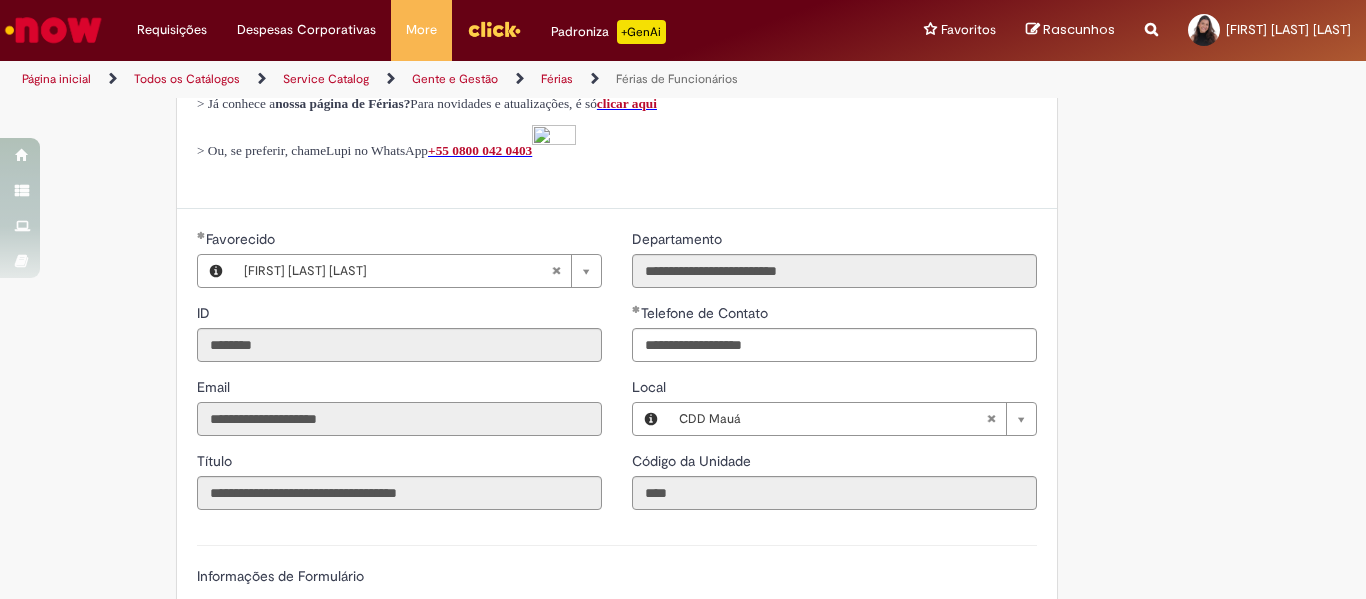 click on "**********" at bounding box center [399, 419] 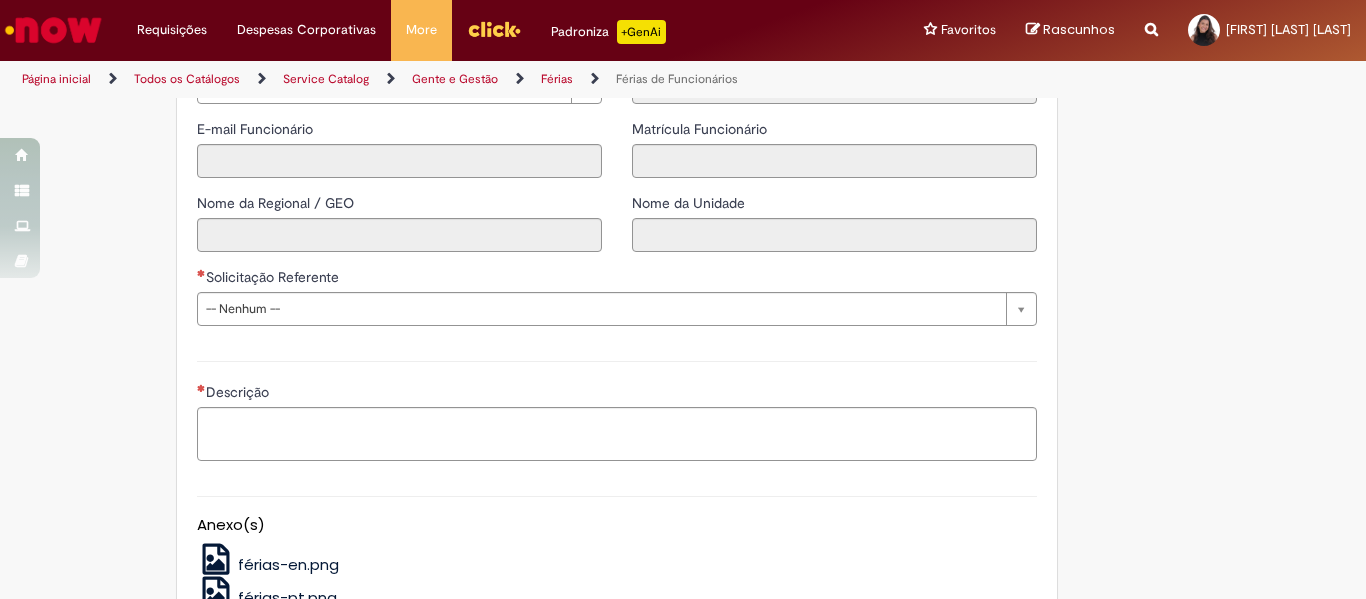 scroll, scrollTop: 1452, scrollLeft: 0, axis: vertical 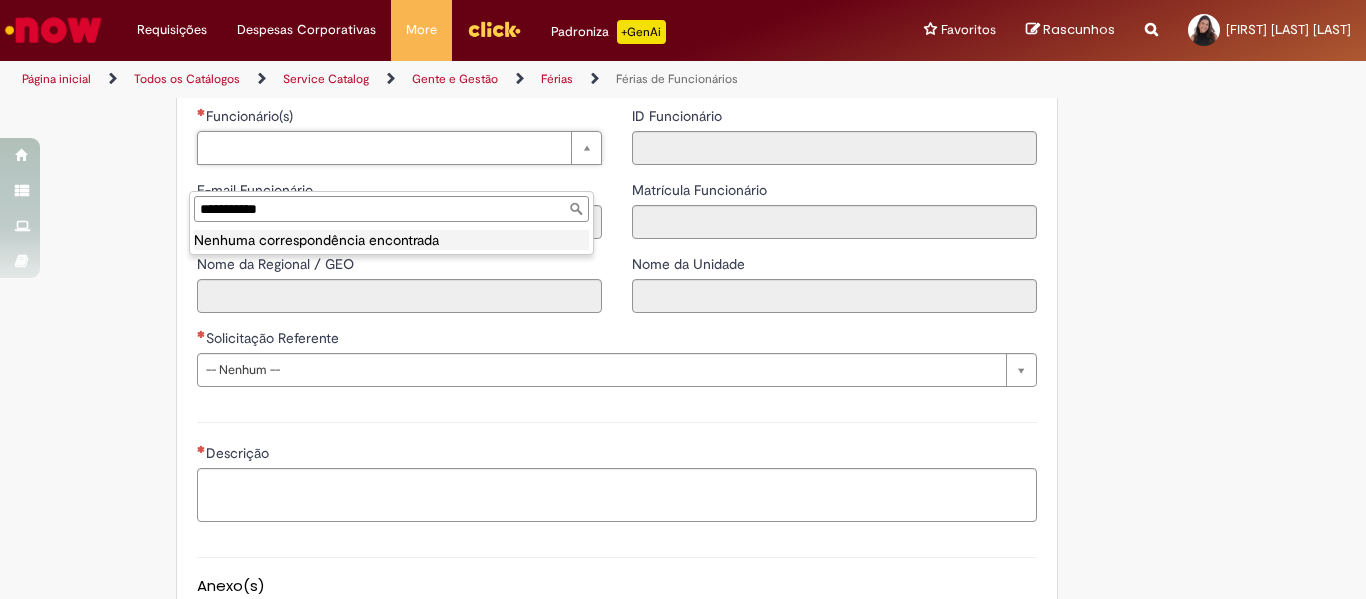 type on "**********" 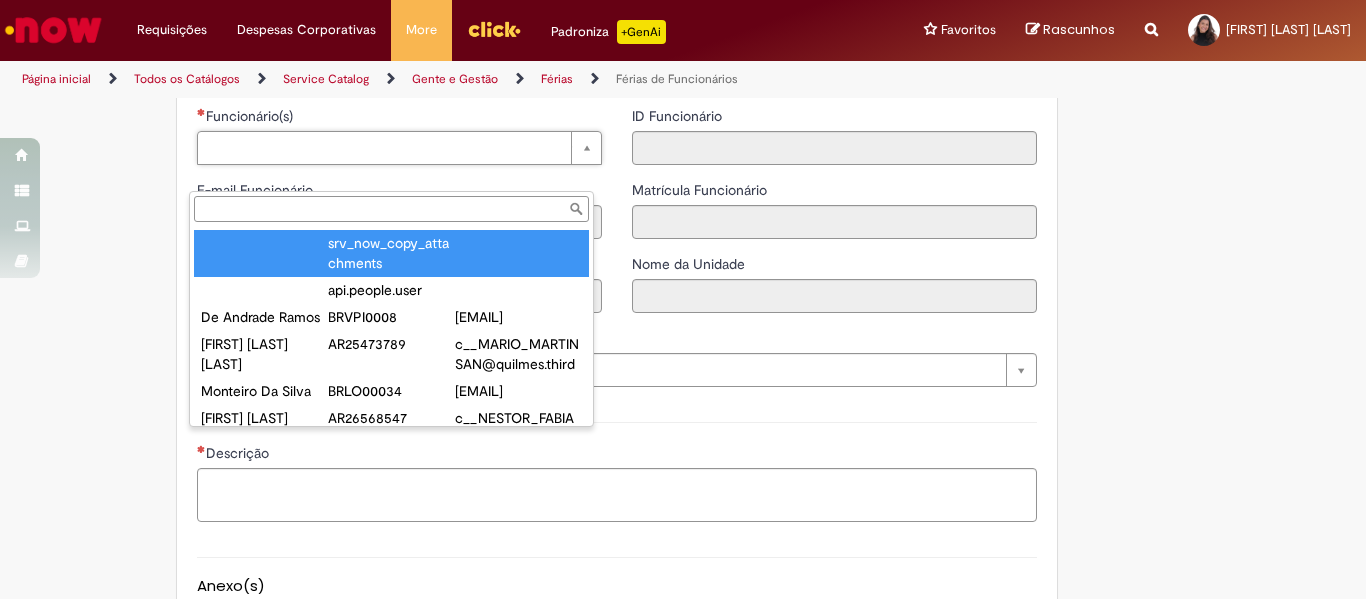 type on "*" 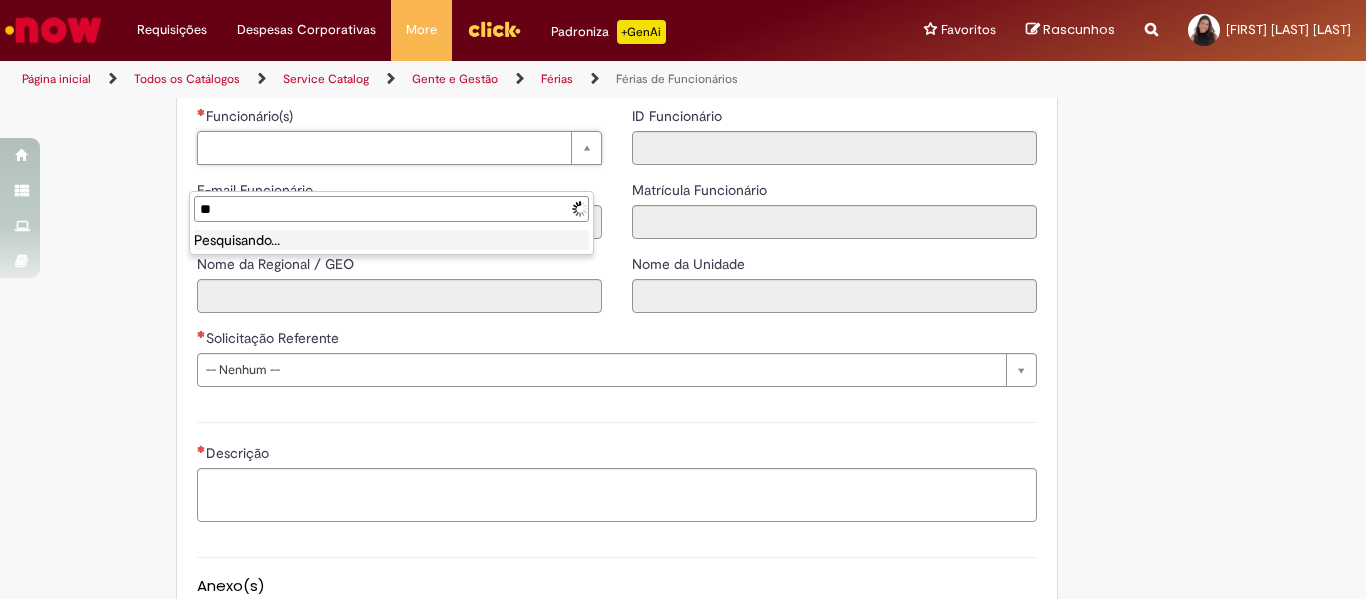 type on "*" 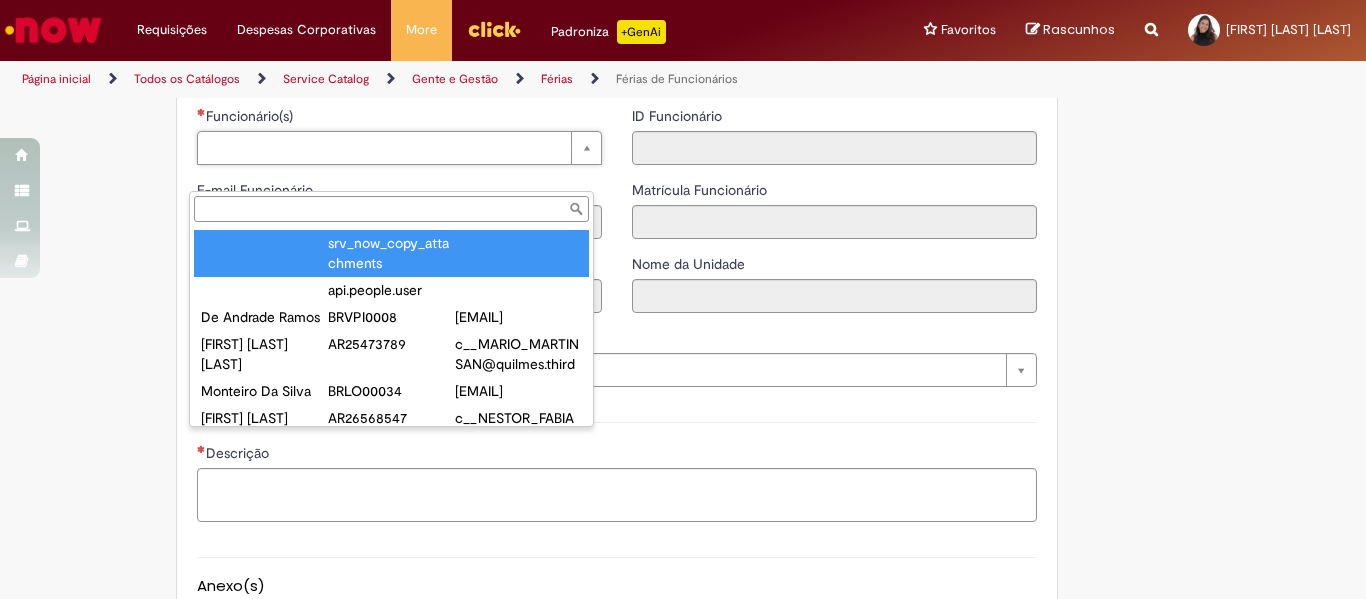 paste on "**********" 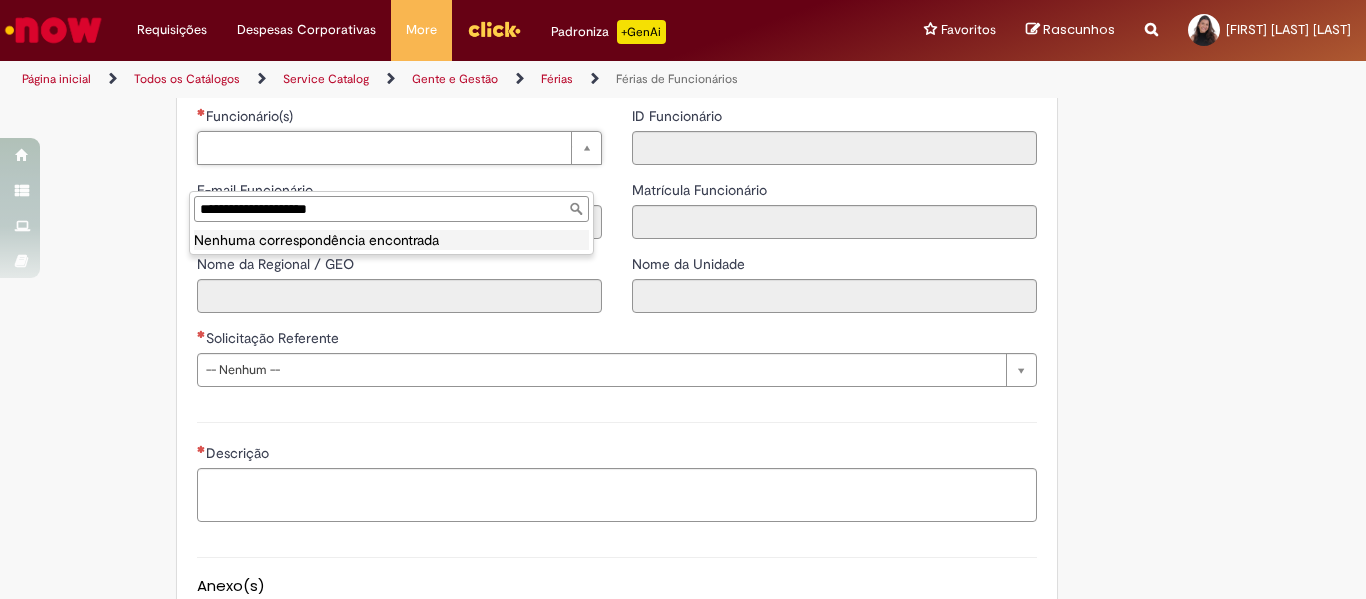 click on "**********" at bounding box center (391, 209) 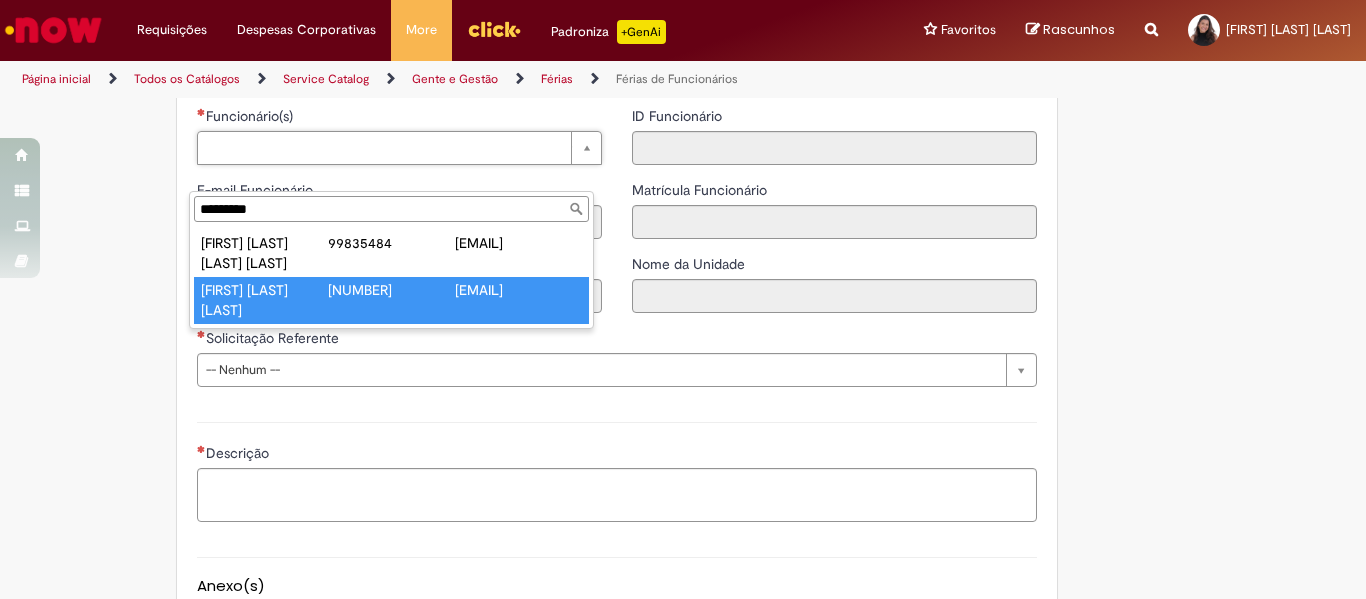 type on "*********" 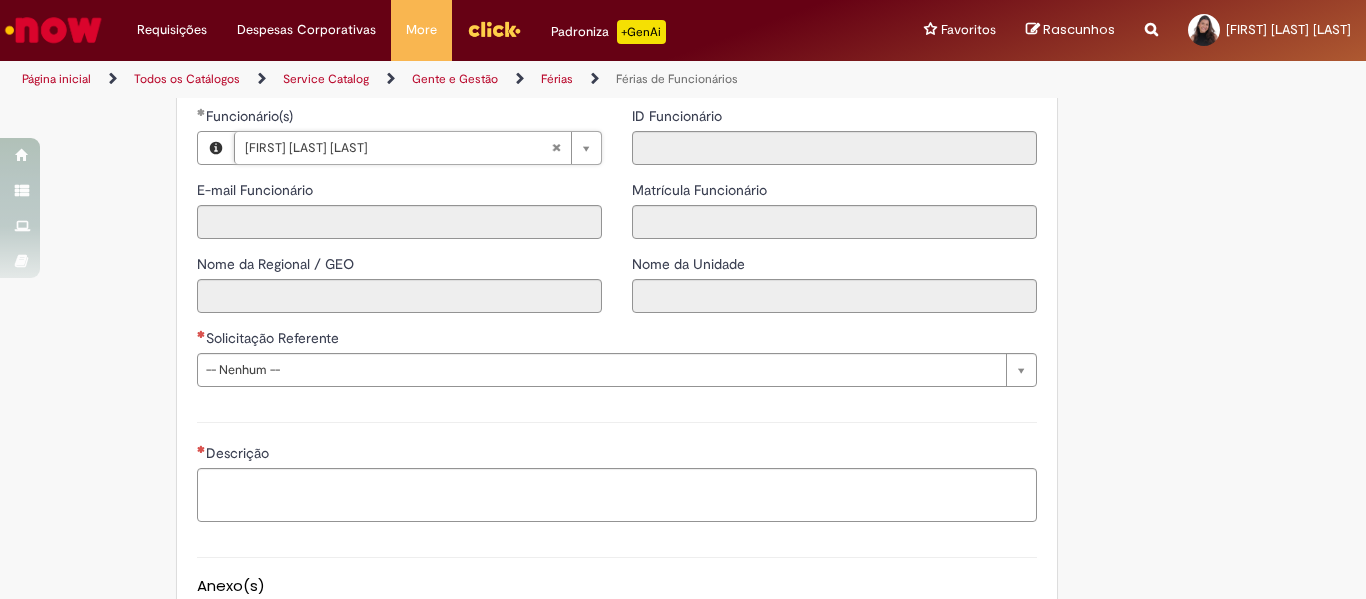 type on "**********" 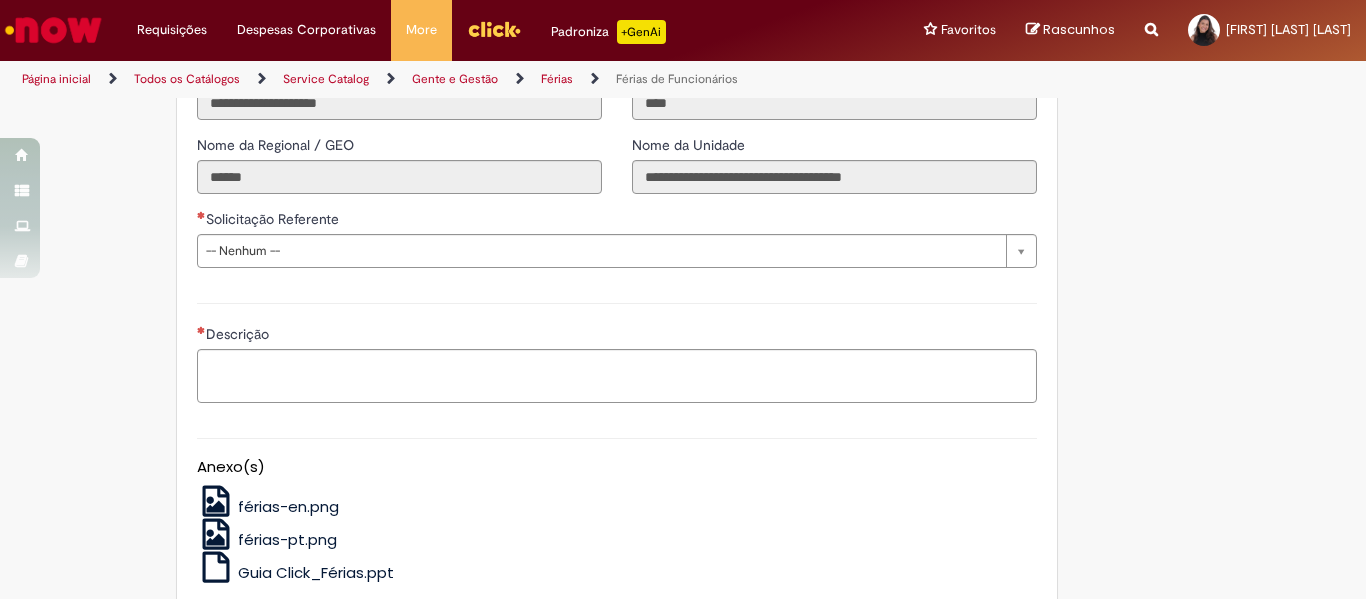 scroll, scrollTop: 1572, scrollLeft: 0, axis: vertical 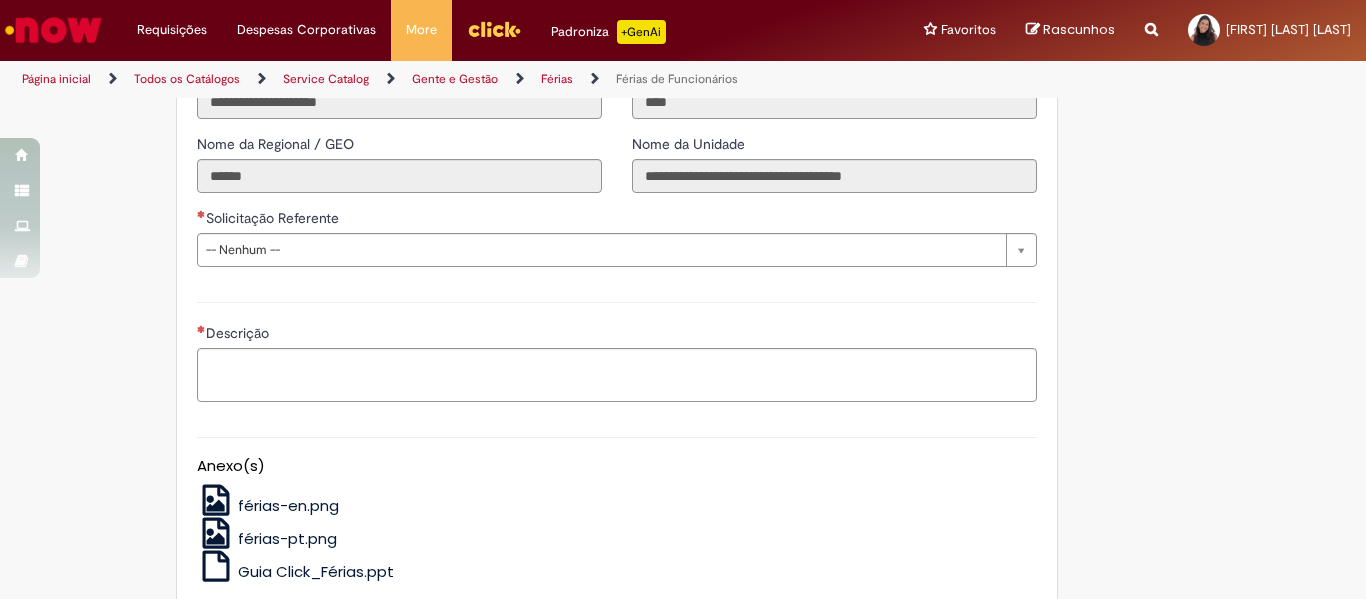 click on "**********" at bounding box center [617, 245] 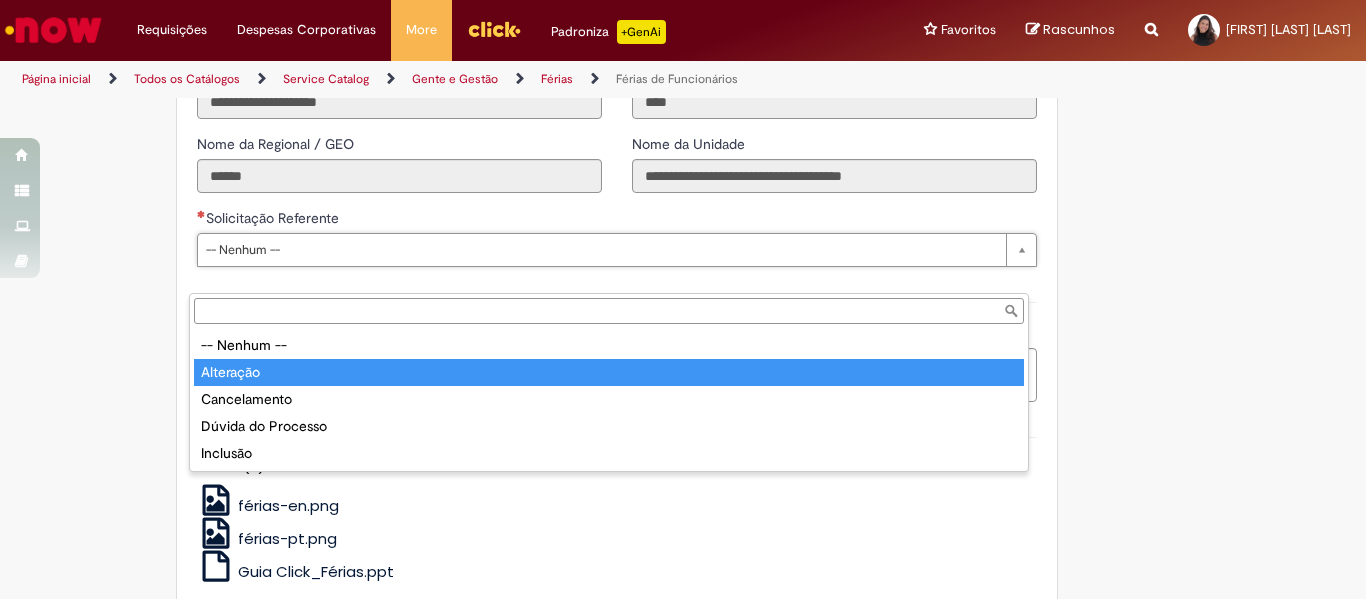 type on "*********" 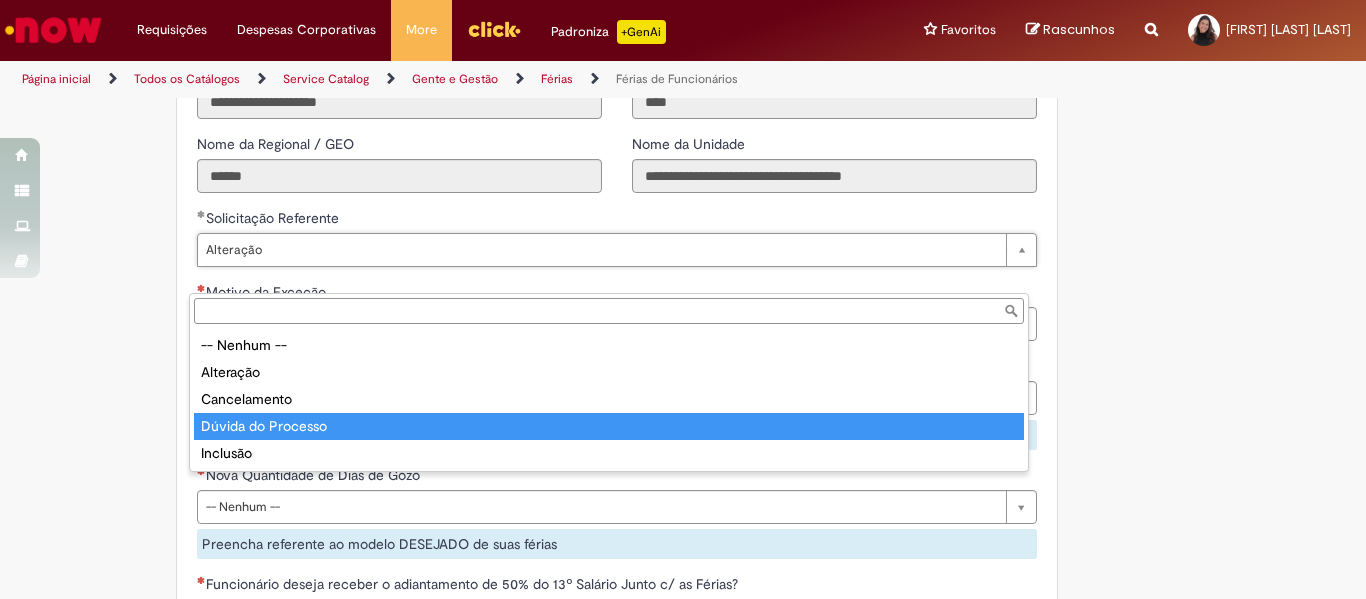 type on "**********" 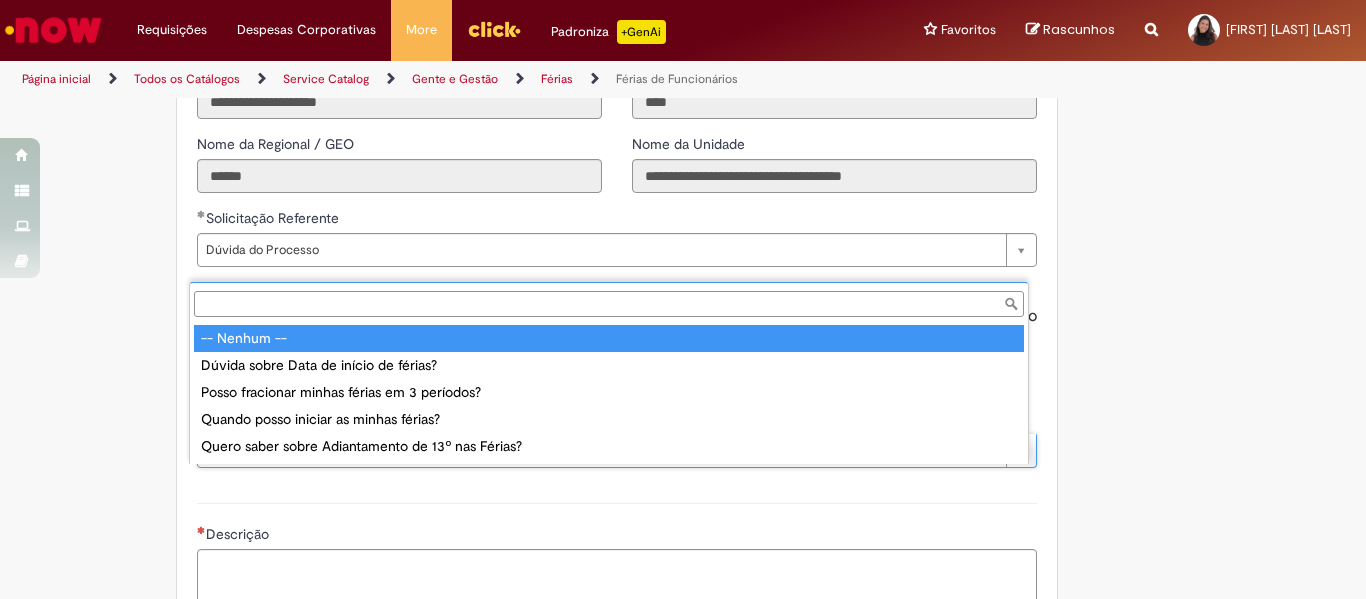scroll, scrollTop: 0, scrollLeft: 0, axis: both 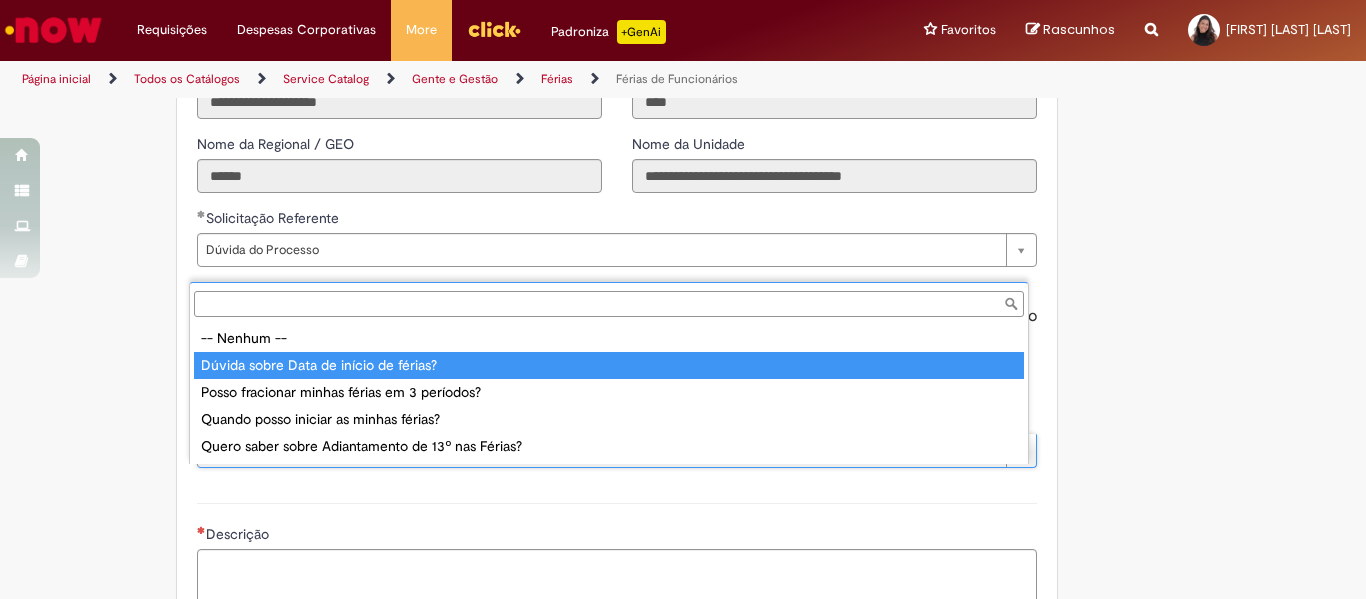type on "**********" 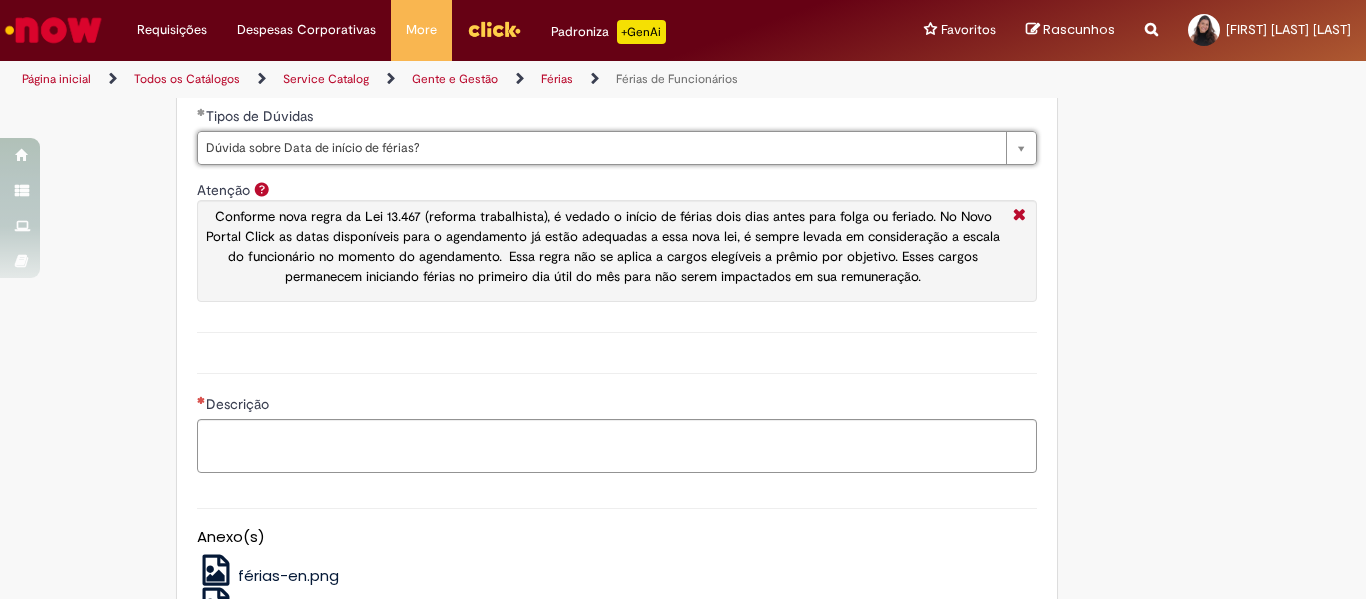 scroll, scrollTop: 1877, scrollLeft: 0, axis: vertical 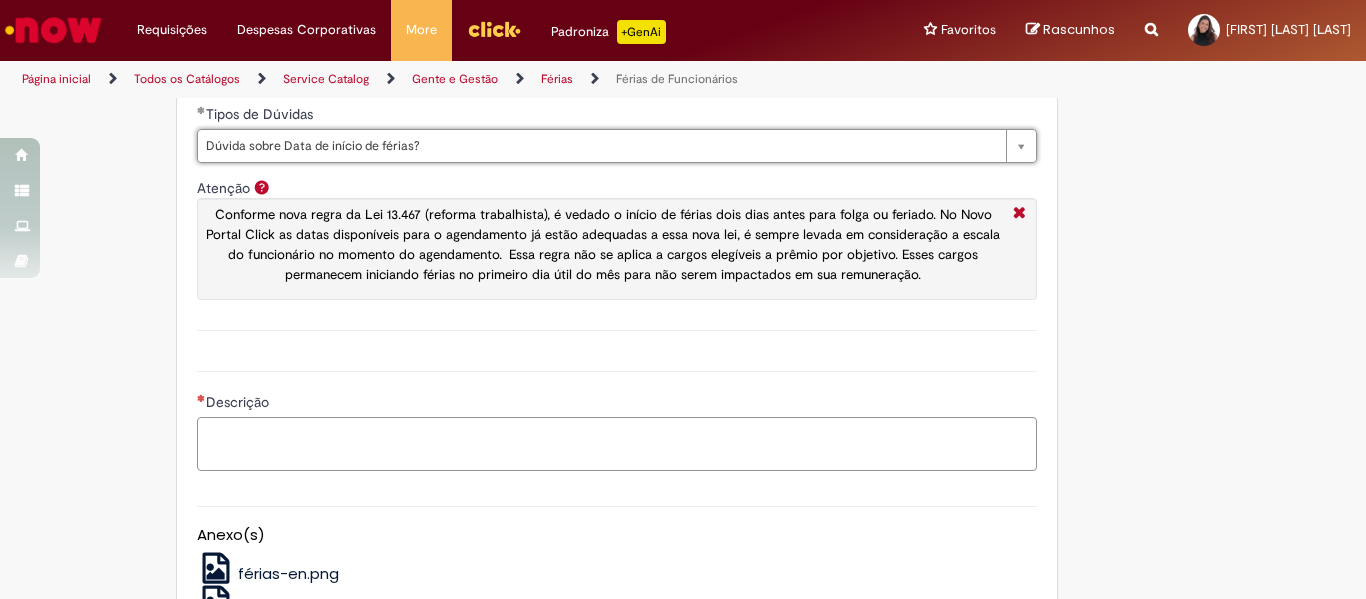 click on "Descrição" at bounding box center [617, 444] 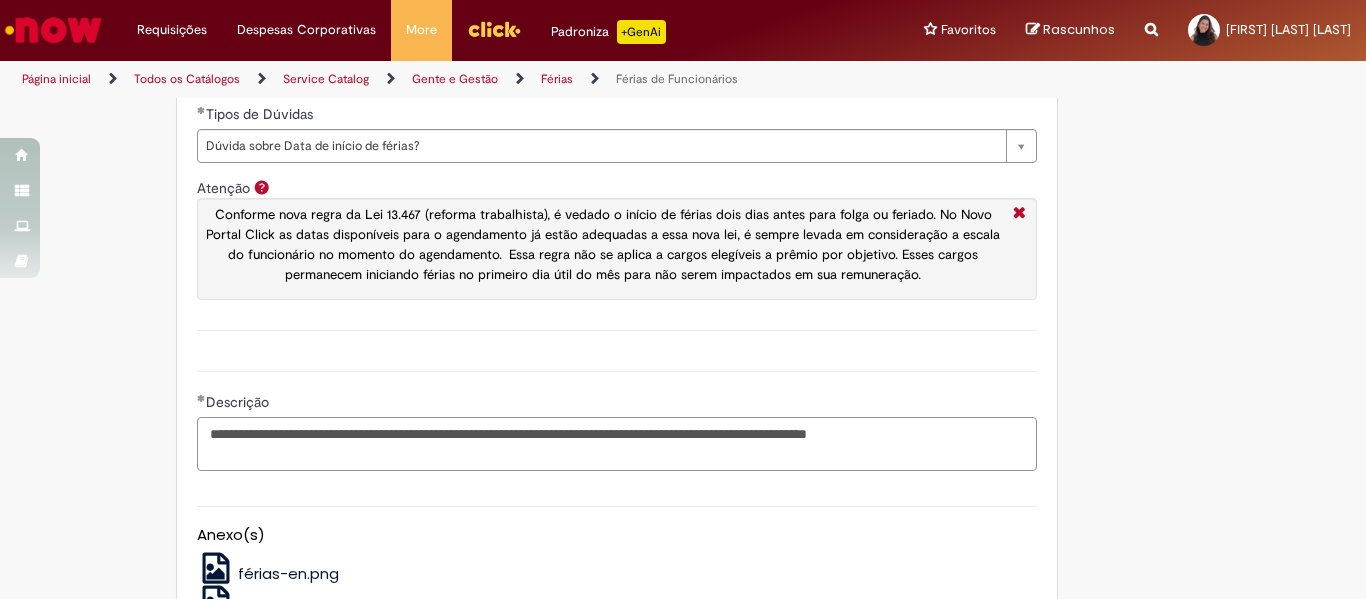 paste on "**********" 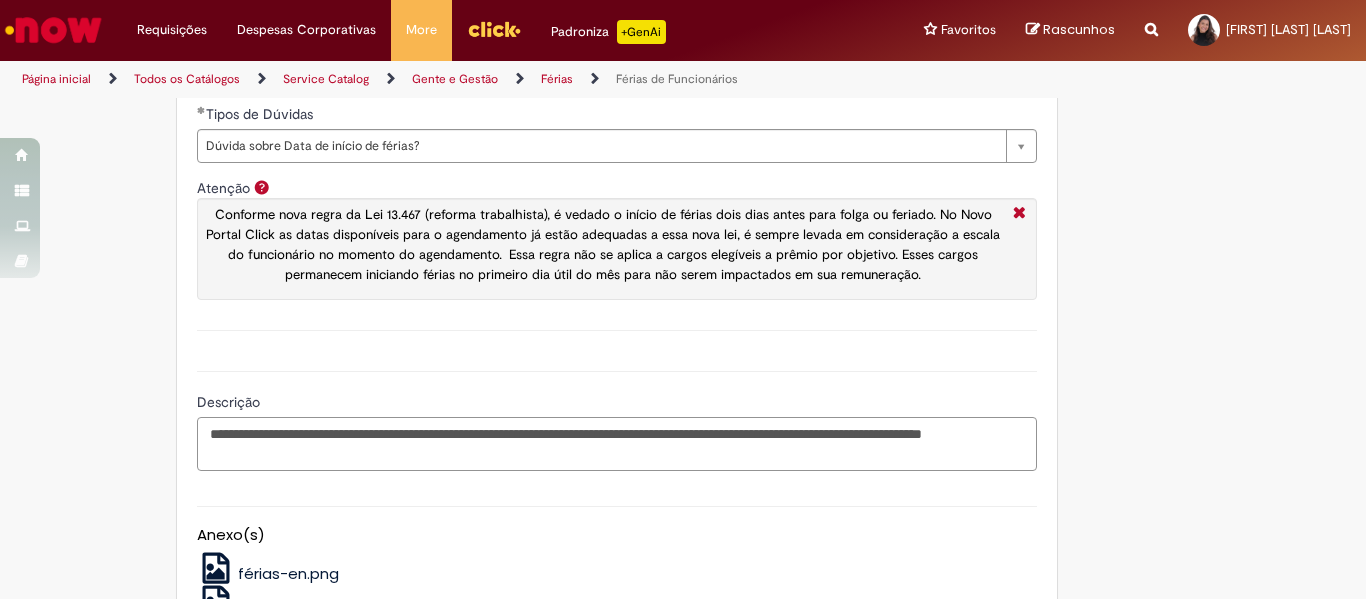 paste on "********" 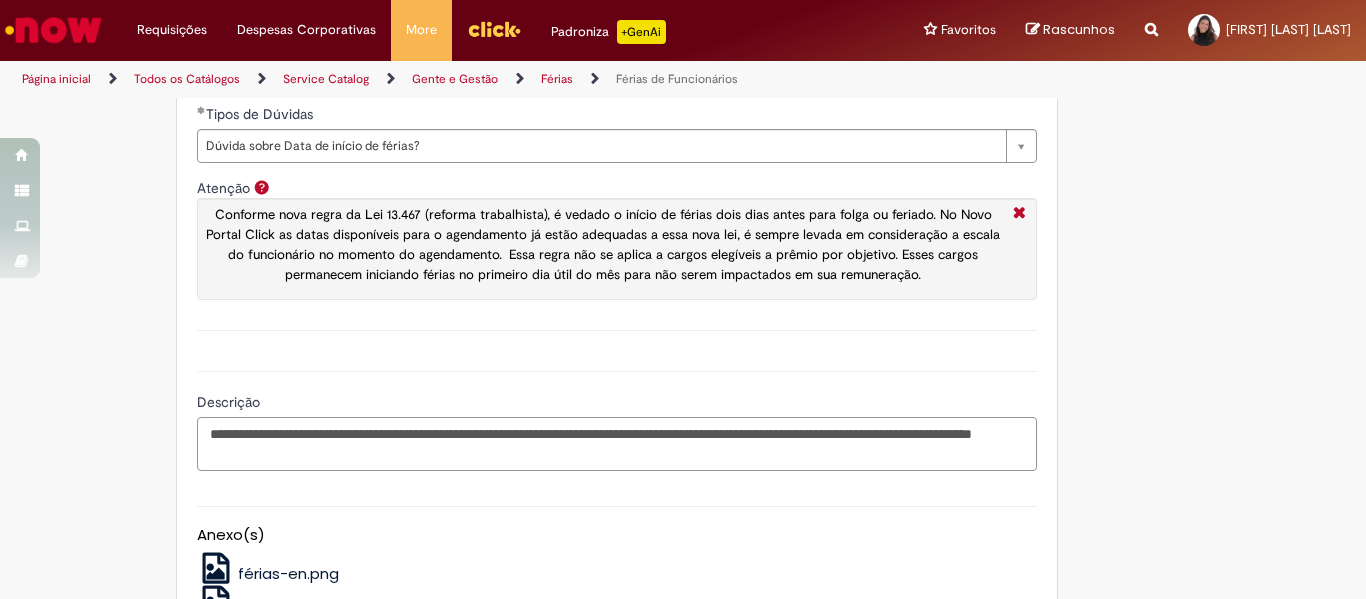 paste on "**********" 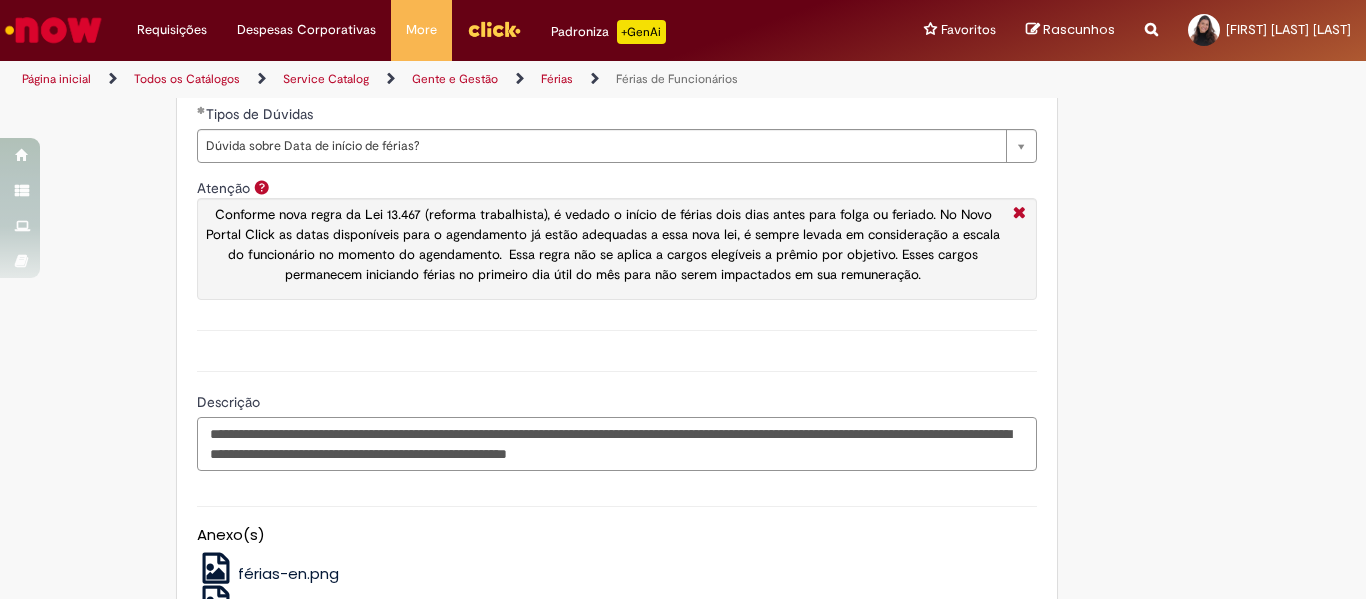click on "**********" at bounding box center (617, 444) 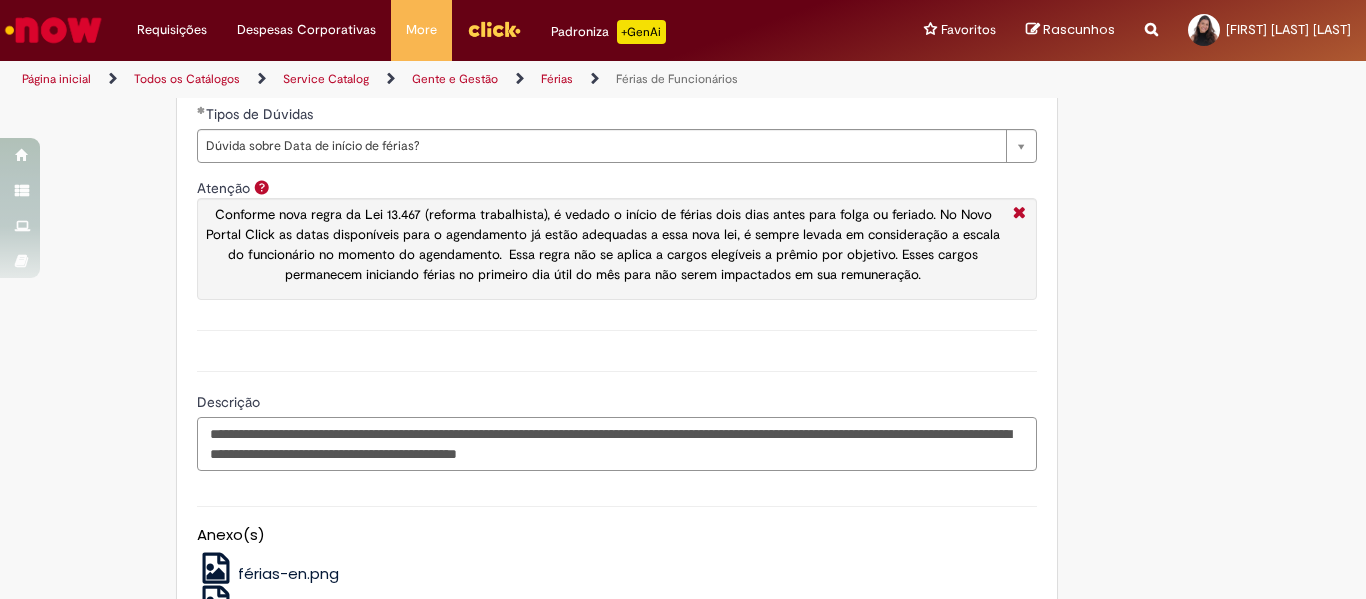 click on "**********" at bounding box center [617, 444] 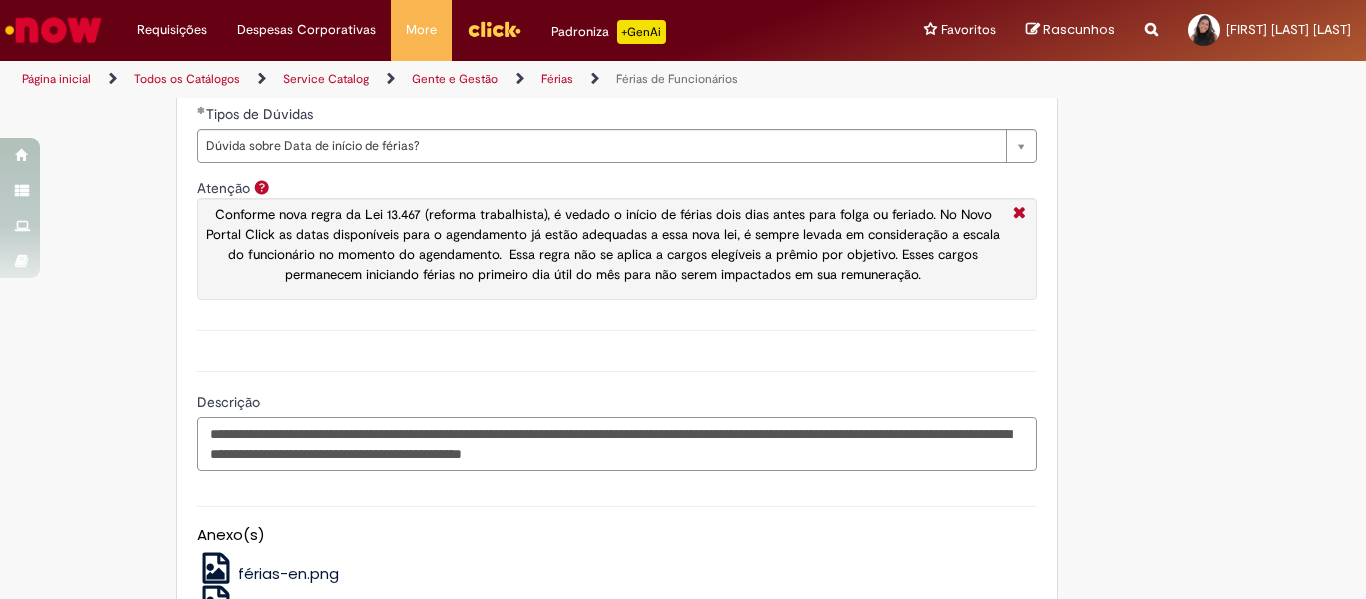paste on "**********" 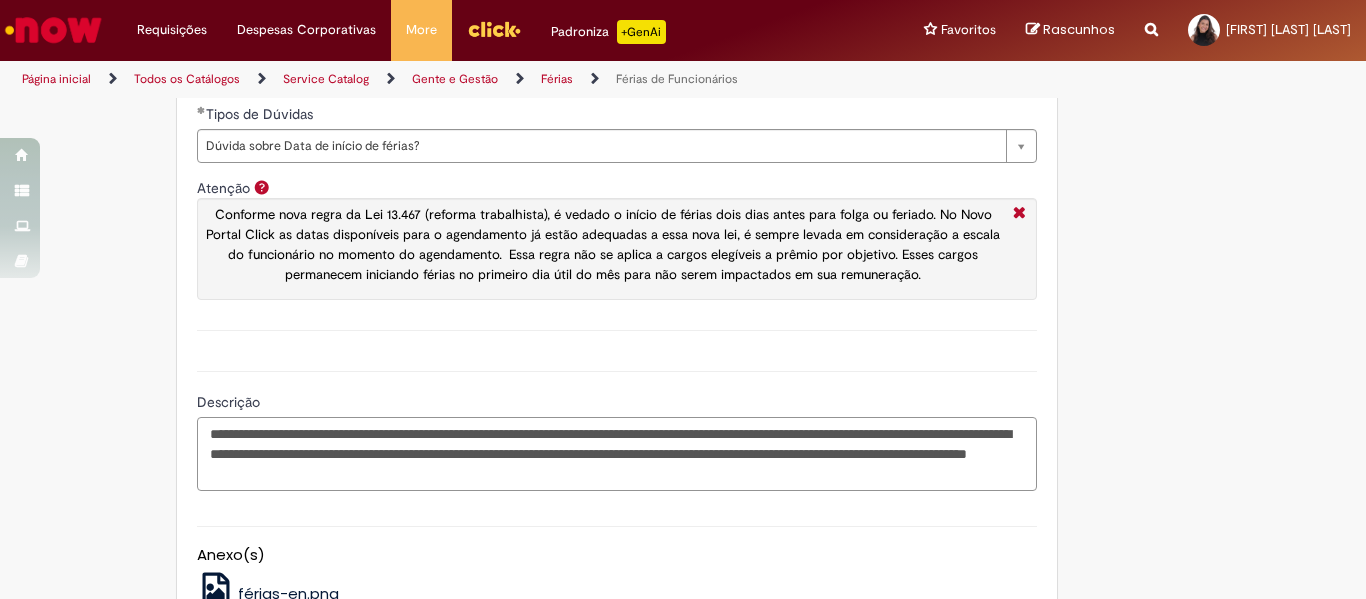 click on "**********" at bounding box center (617, 454) 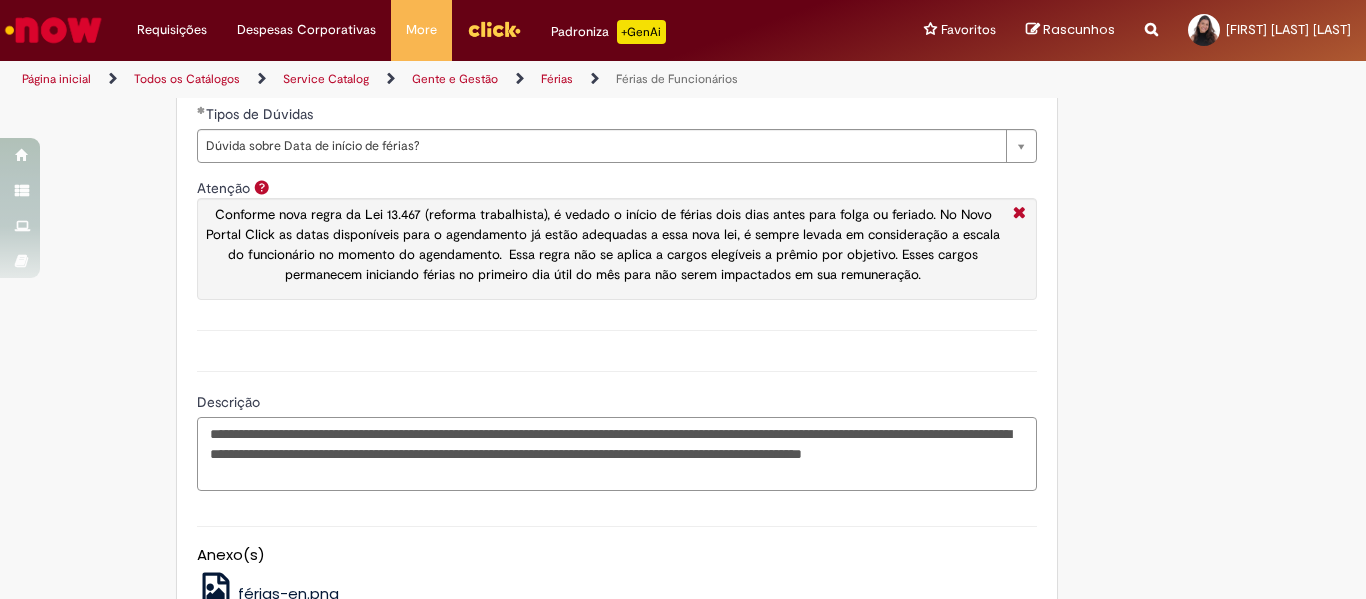 click on "**********" at bounding box center (617, 454) 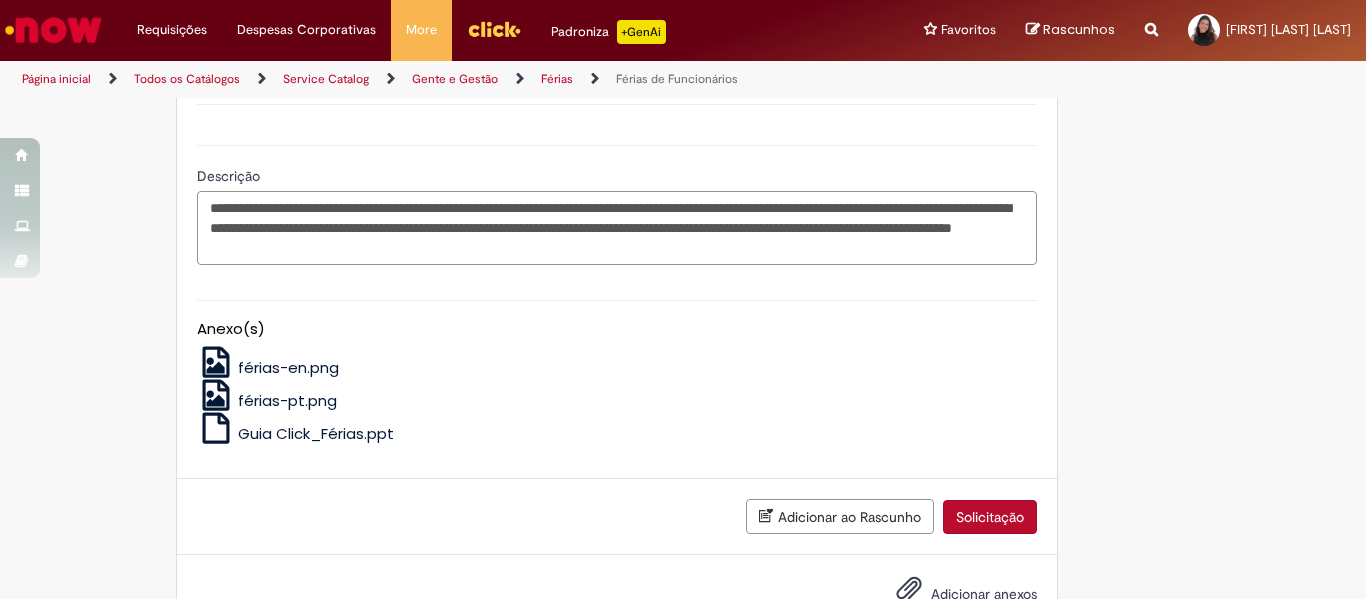 scroll, scrollTop: 2198, scrollLeft: 0, axis: vertical 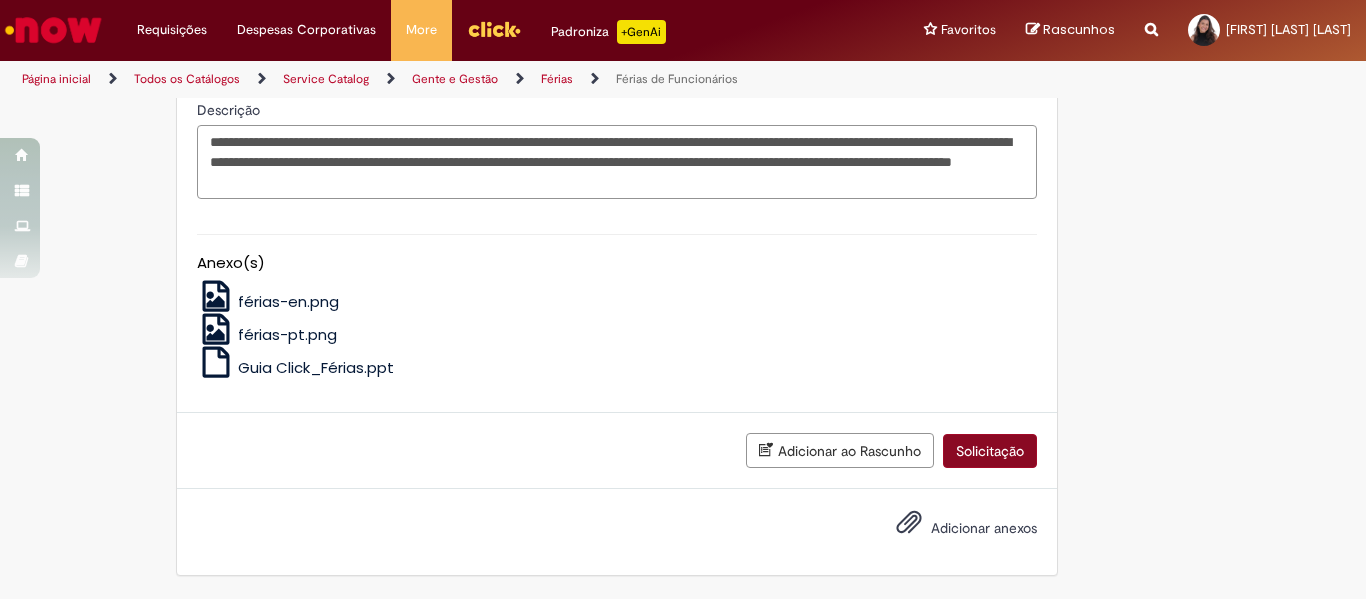 type on "**********" 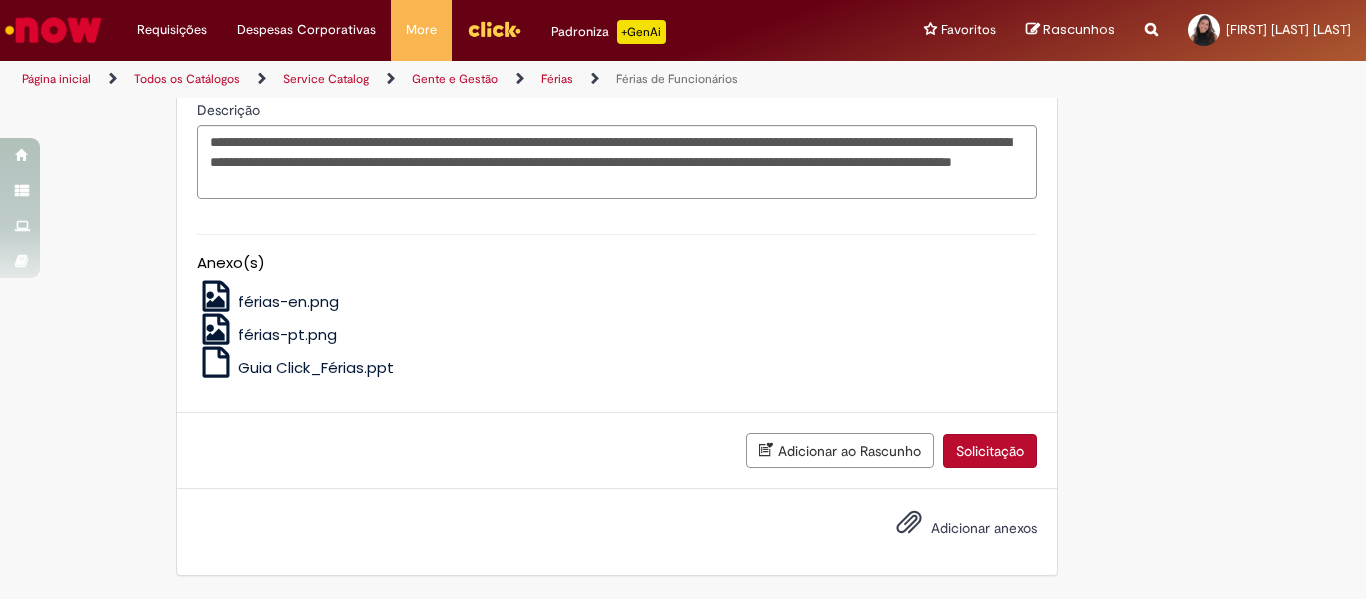 click on "Solicitação" at bounding box center [990, 451] 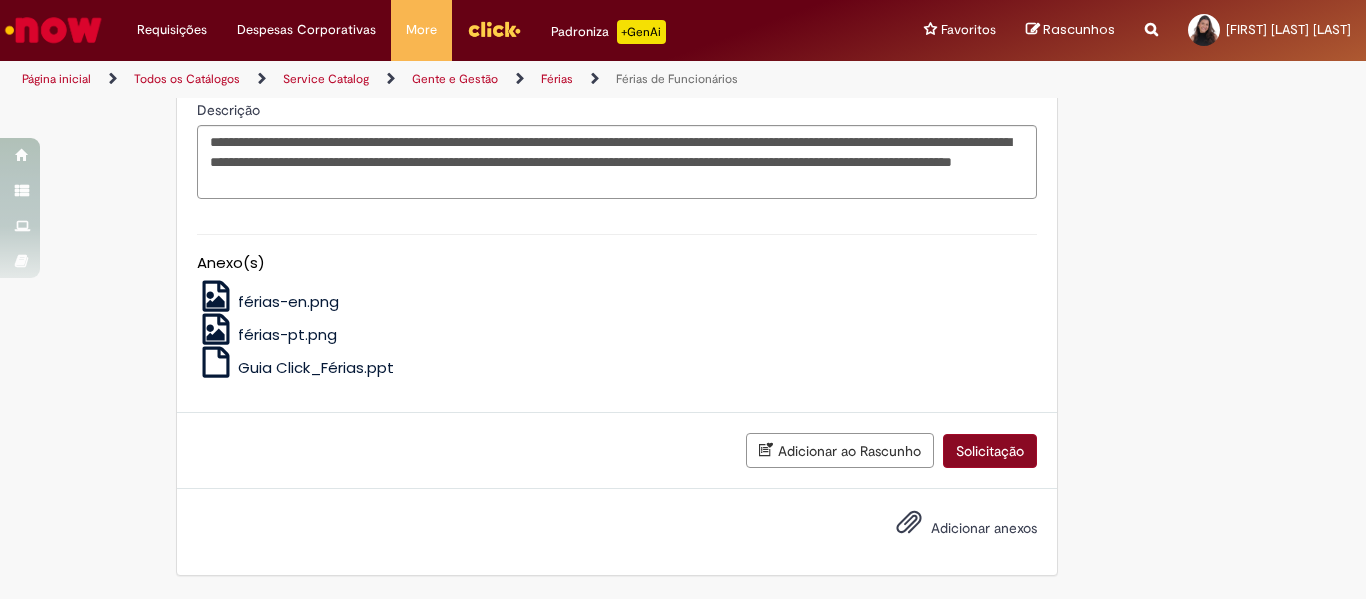 scroll, scrollTop: 2152, scrollLeft: 0, axis: vertical 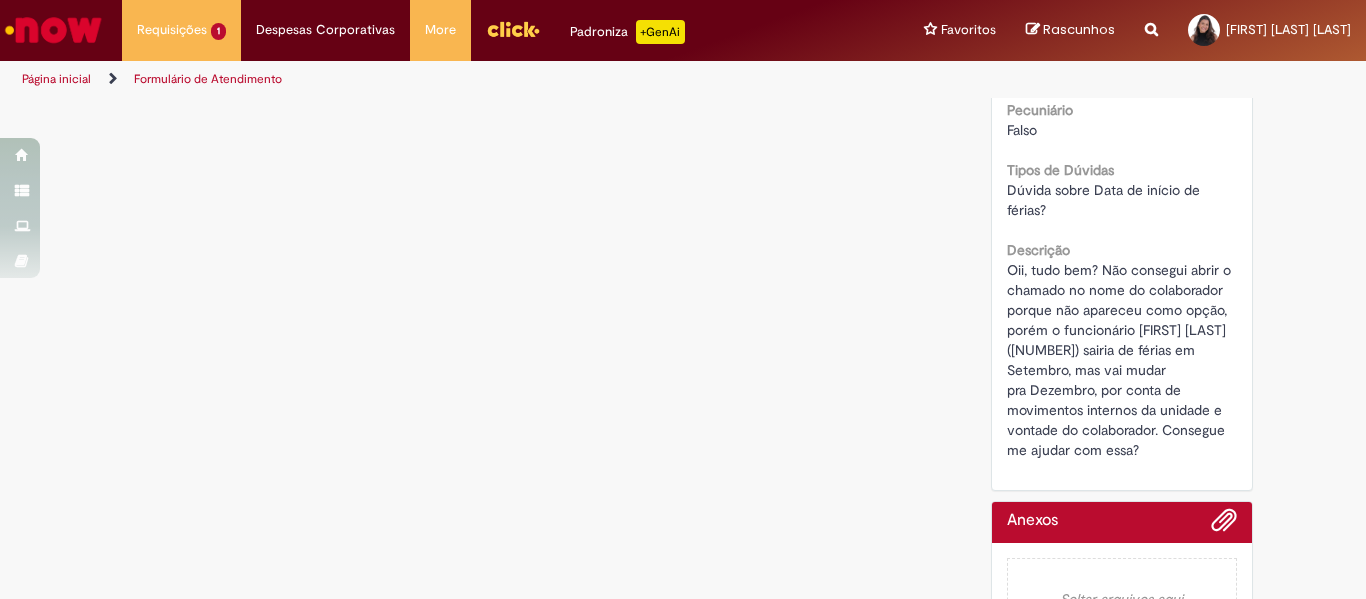 drag, startPoint x: 1000, startPoint y: 290, endPoint x: 1160, endPoint y: 469, distance: 240.0854 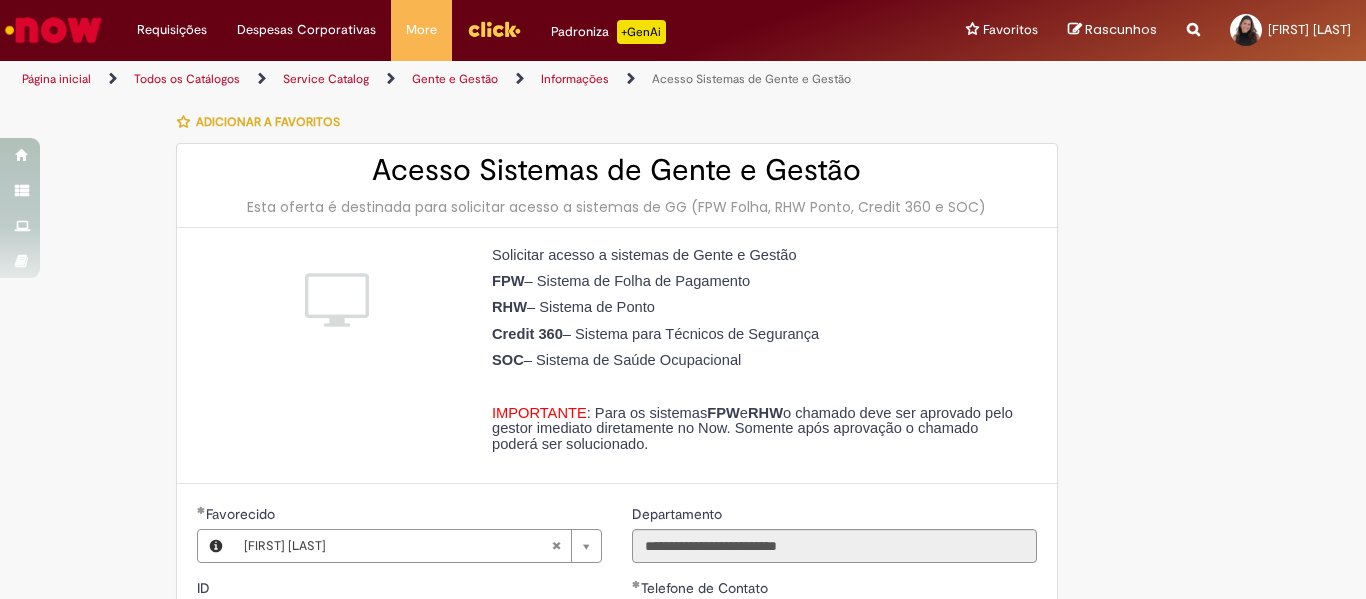 select on "*********" 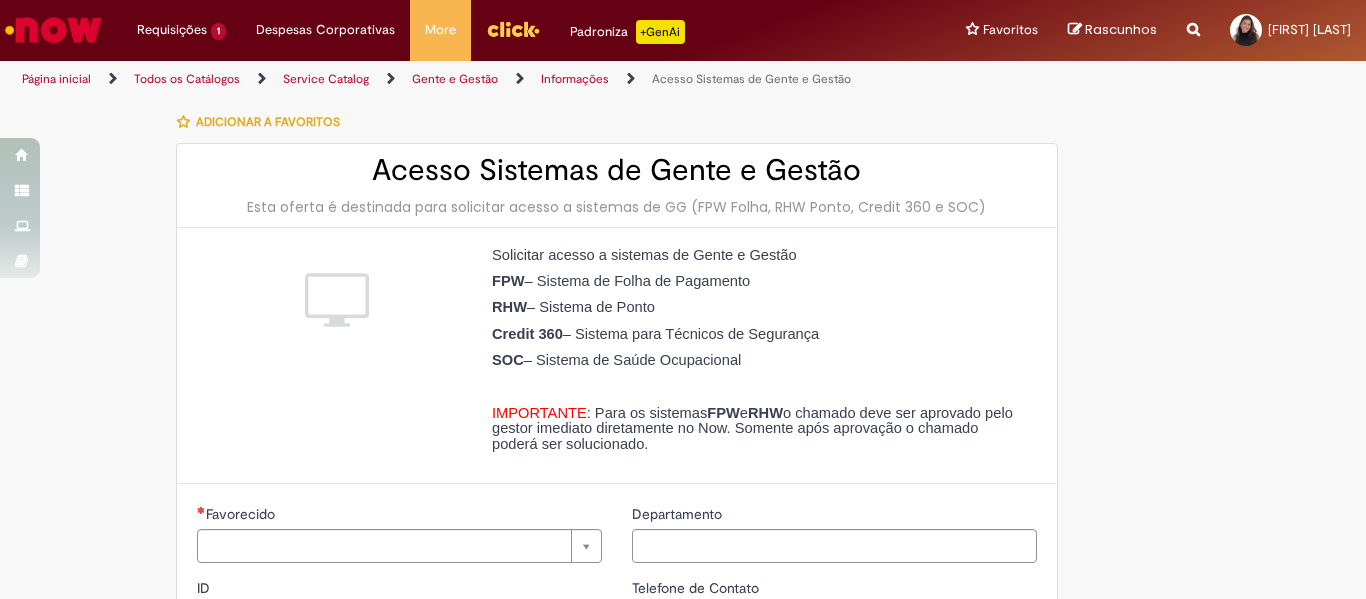 scroll, scrollTop: 0, scrollLeft: 0, axis: both 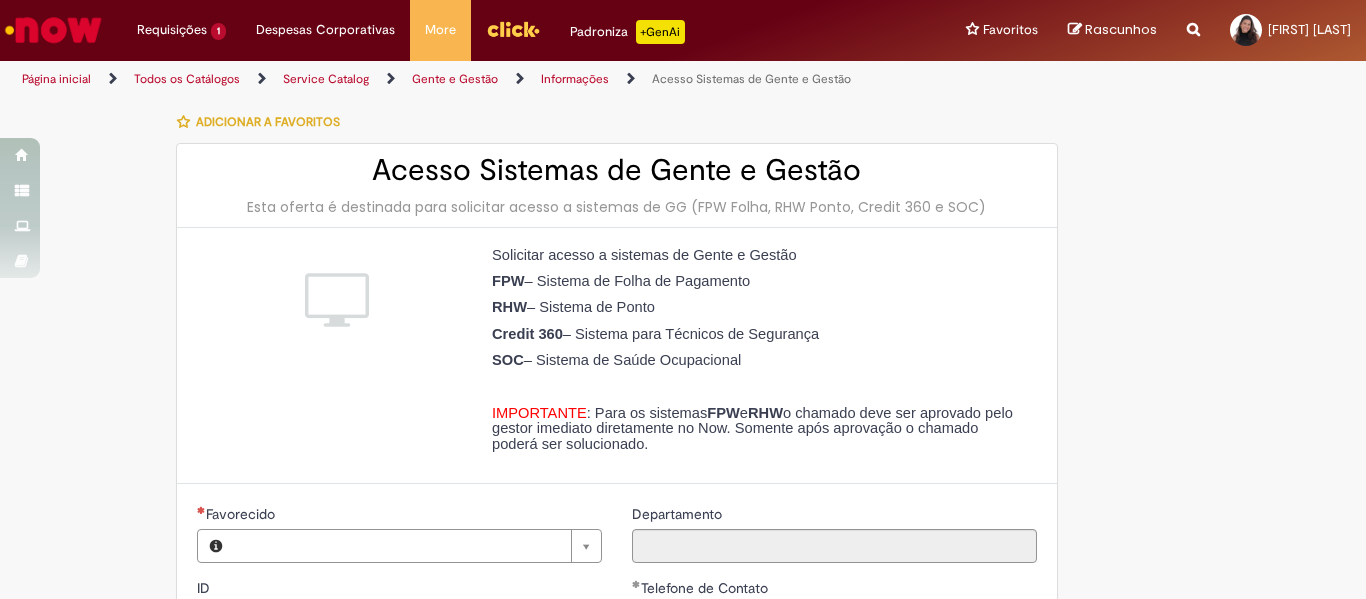 type on "********" 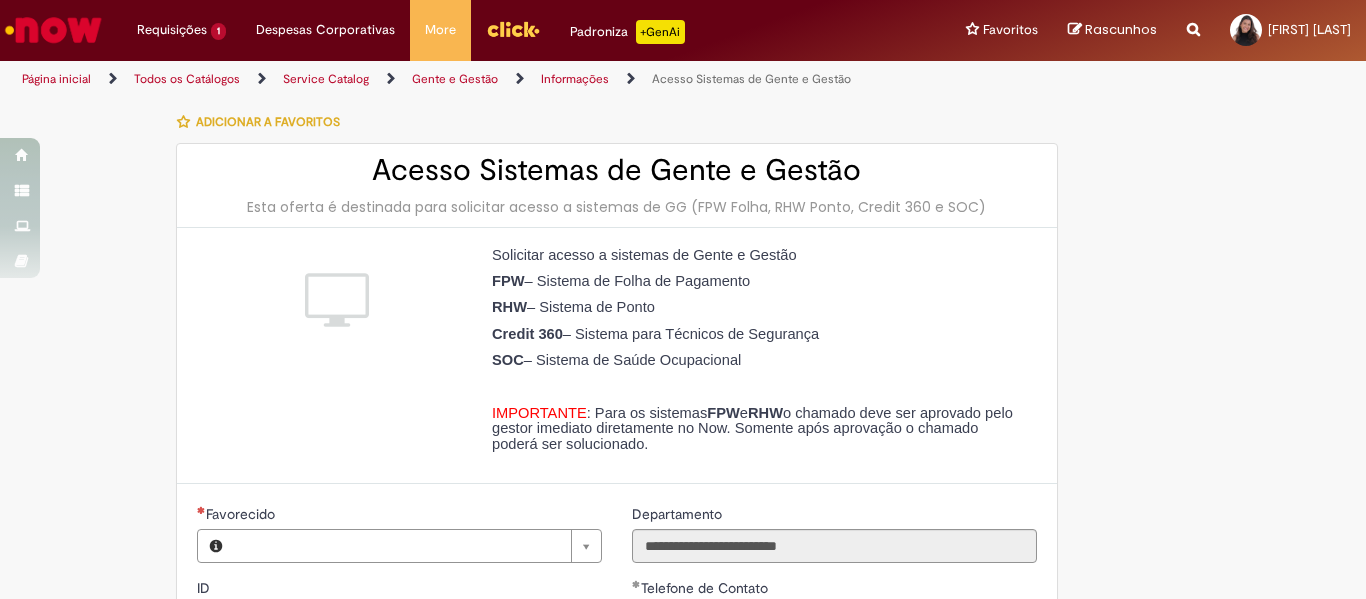 type on "**********" 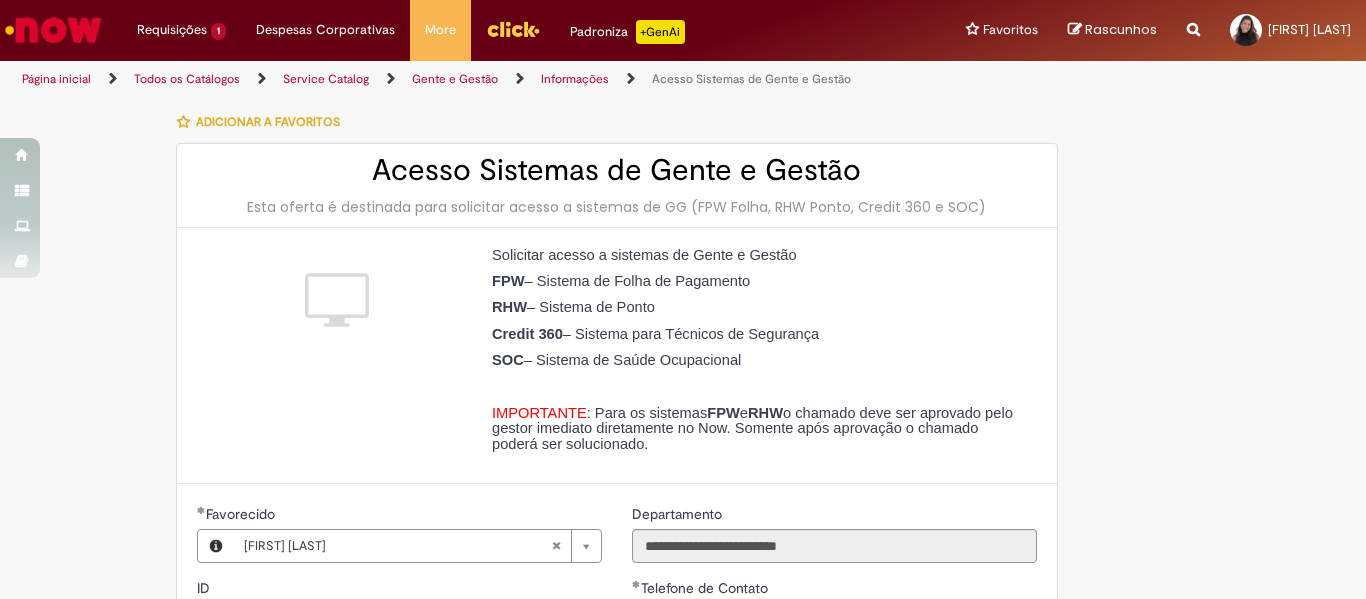 type on "**********" 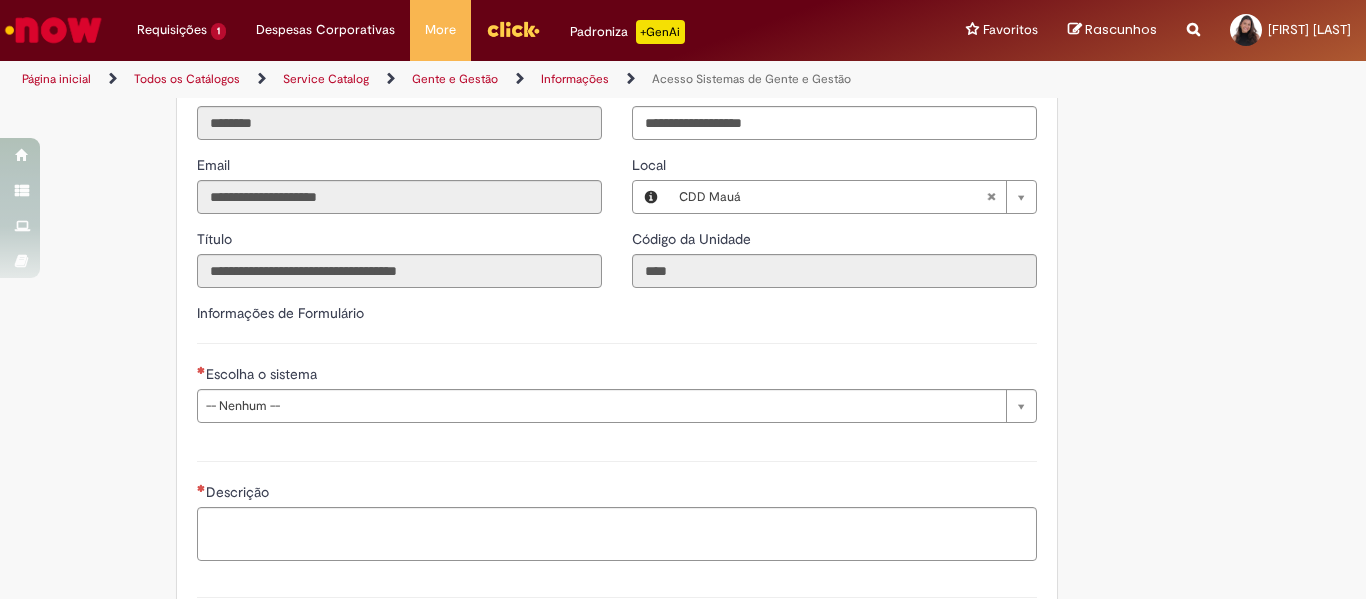 scroll, scrollTop: 0, scrollLeft: 0, axis: both 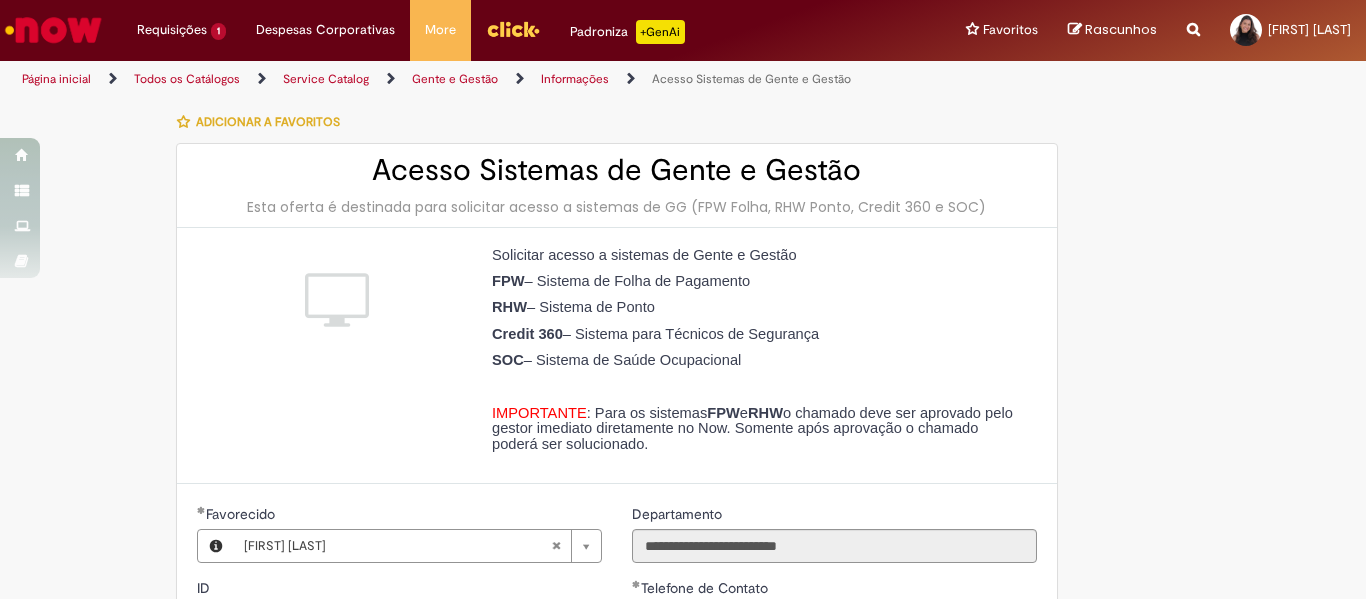 click at bounding box center [53, 30] 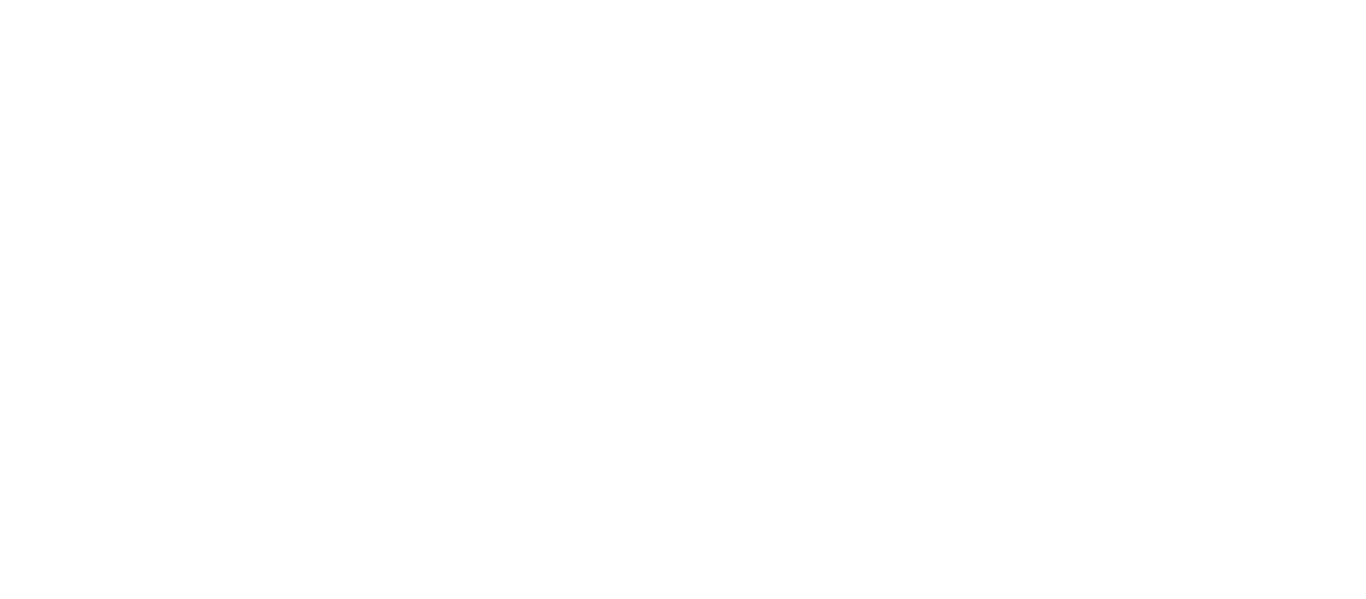scroll, scrollTop: 0, scrollLeft: 0, axis: both 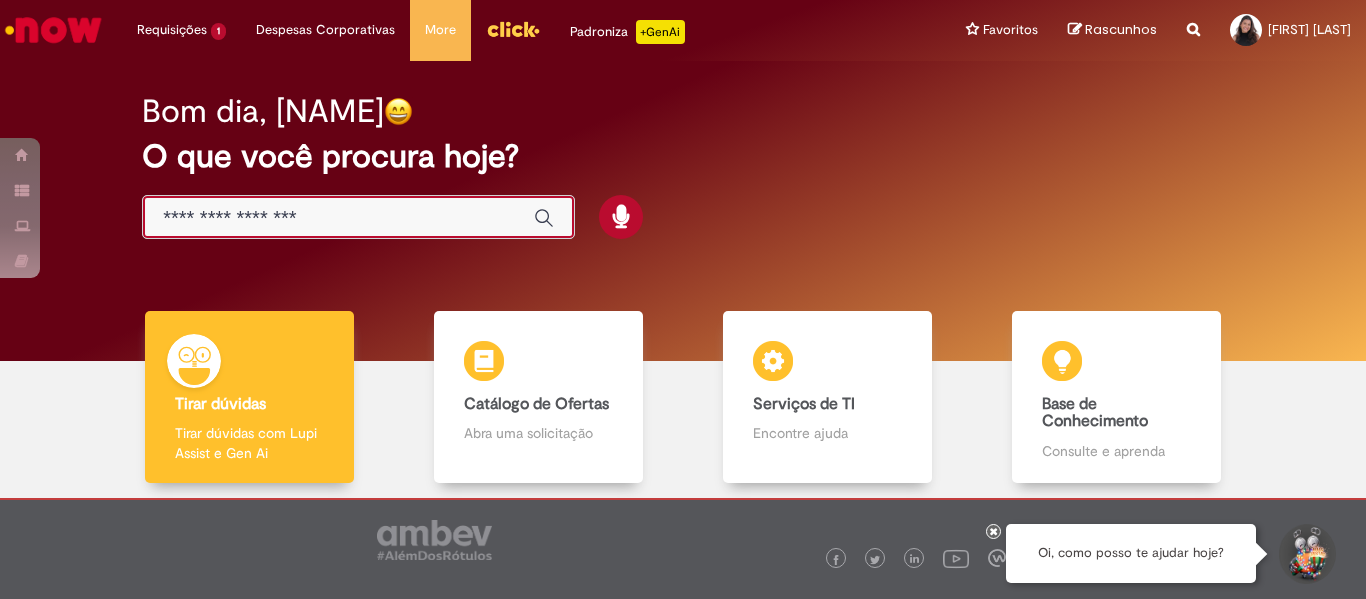 click at bounding box center (338, 218) 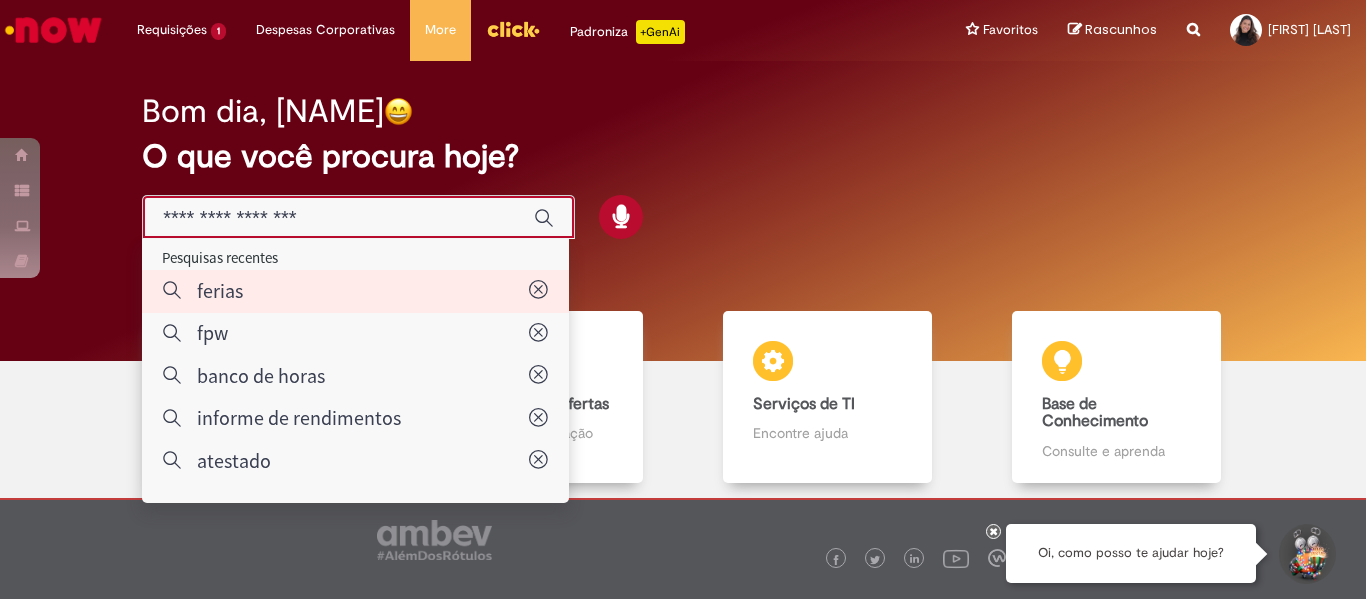type on "******" 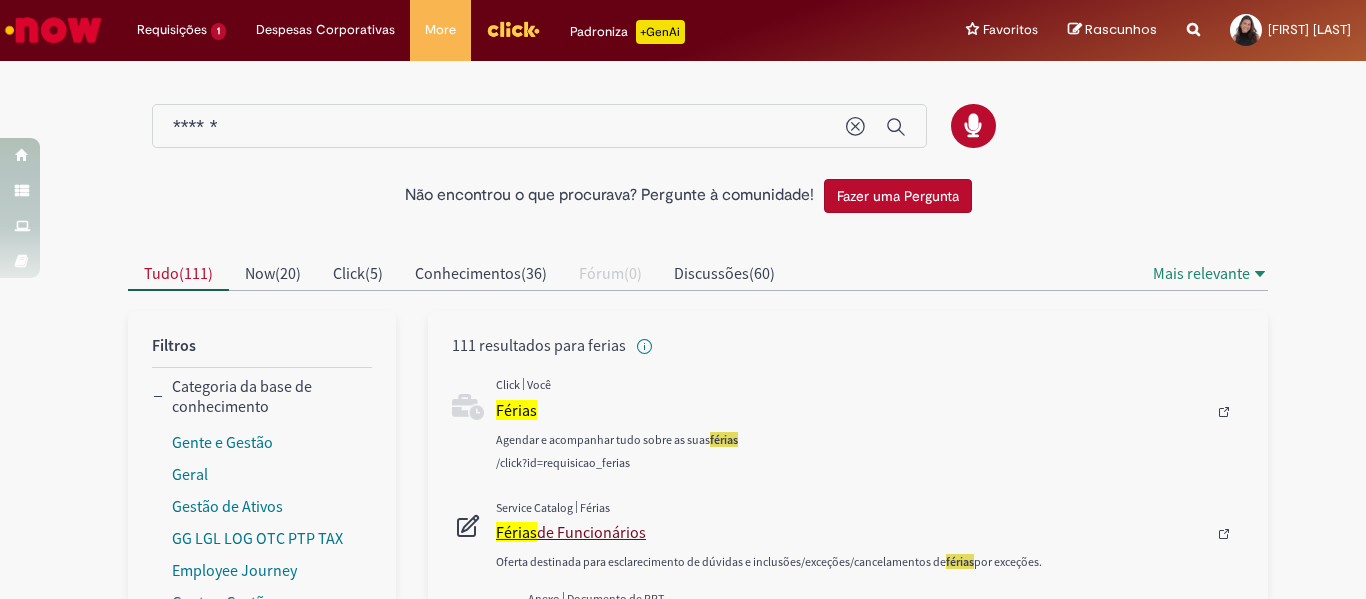 click on "Férias  de Funcionários" at bounding box center (851, 532) 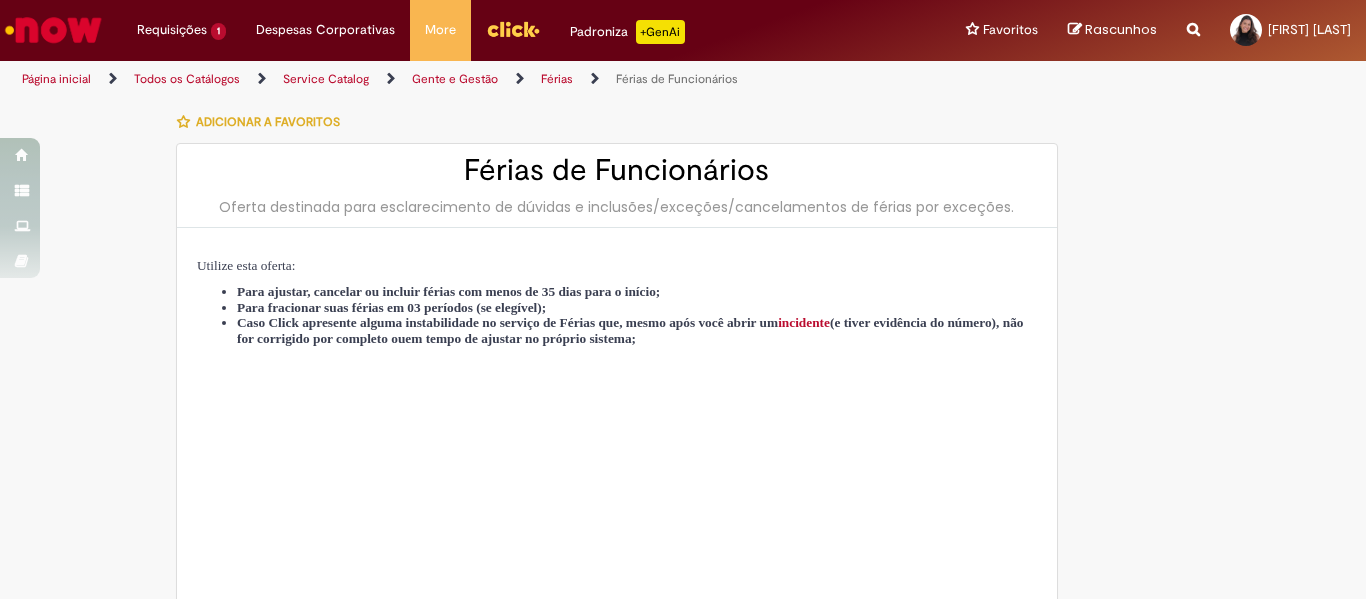 type on "********" 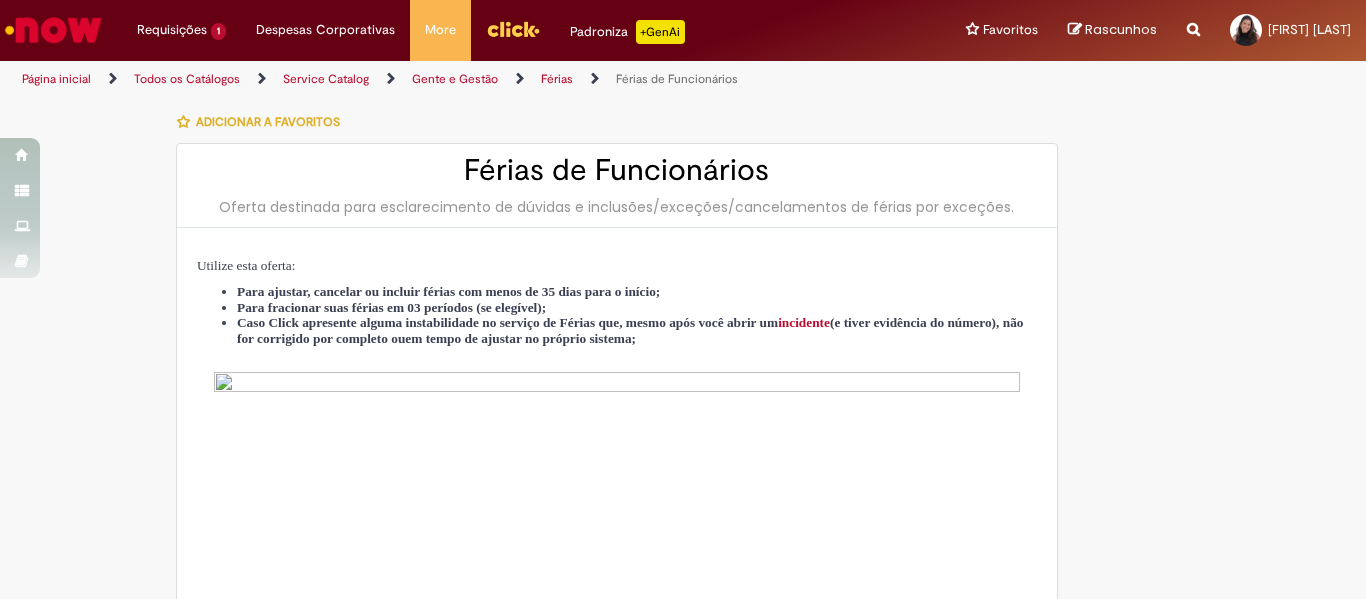 type on "**********" 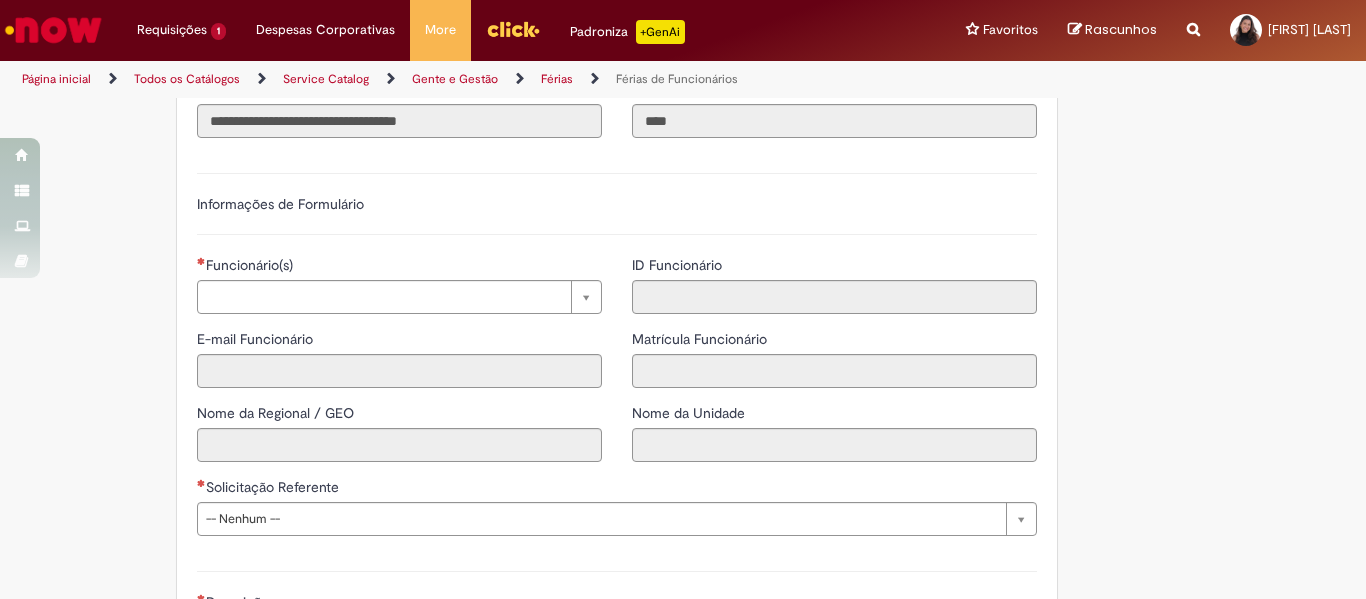 scroll, scrollTop: 1304, scrollLeft: 0, axis: vertical 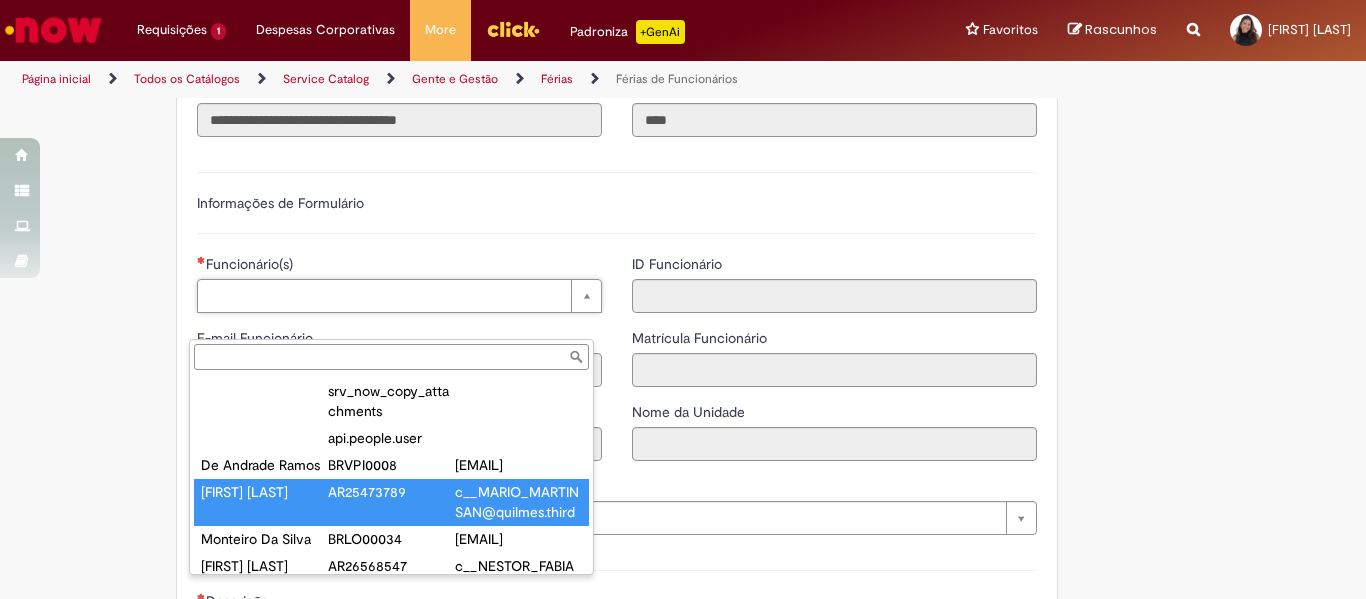 paste on "**********" 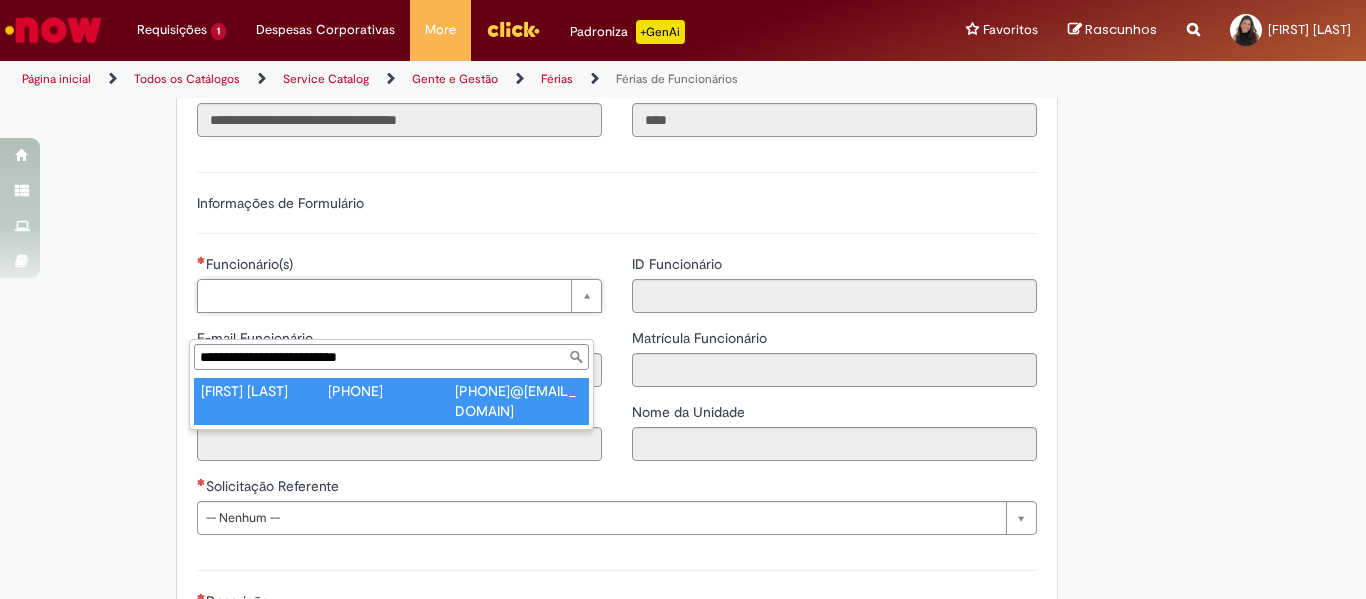 type on "**********" 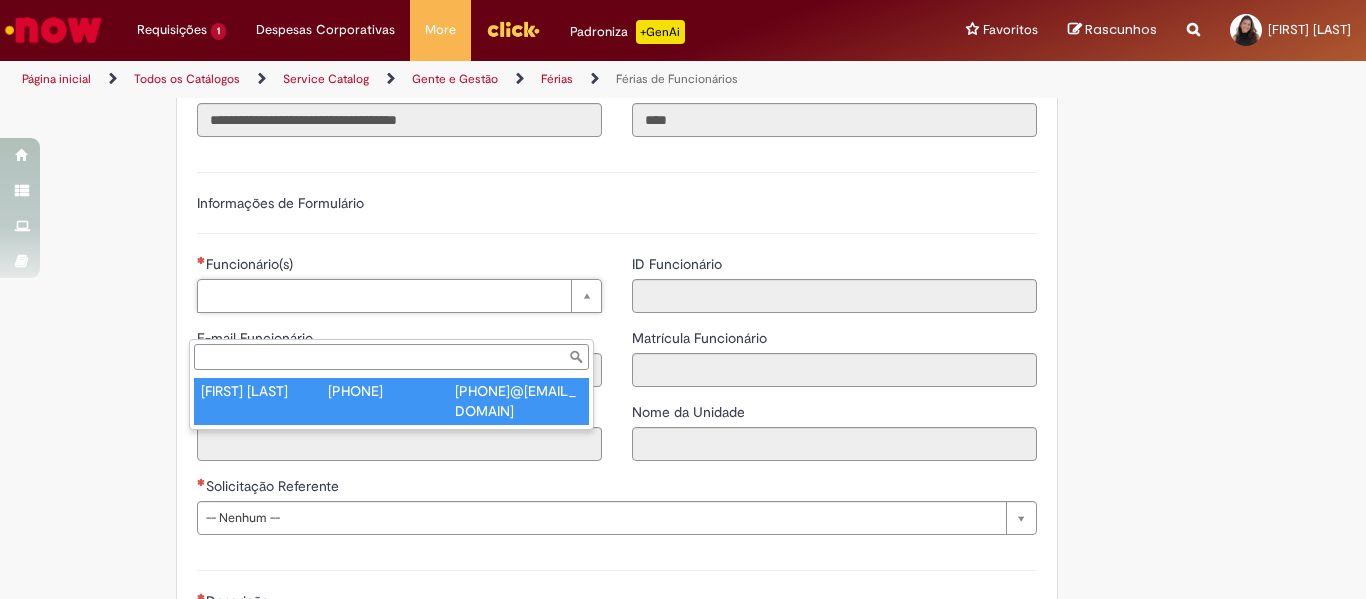 type on "**********" 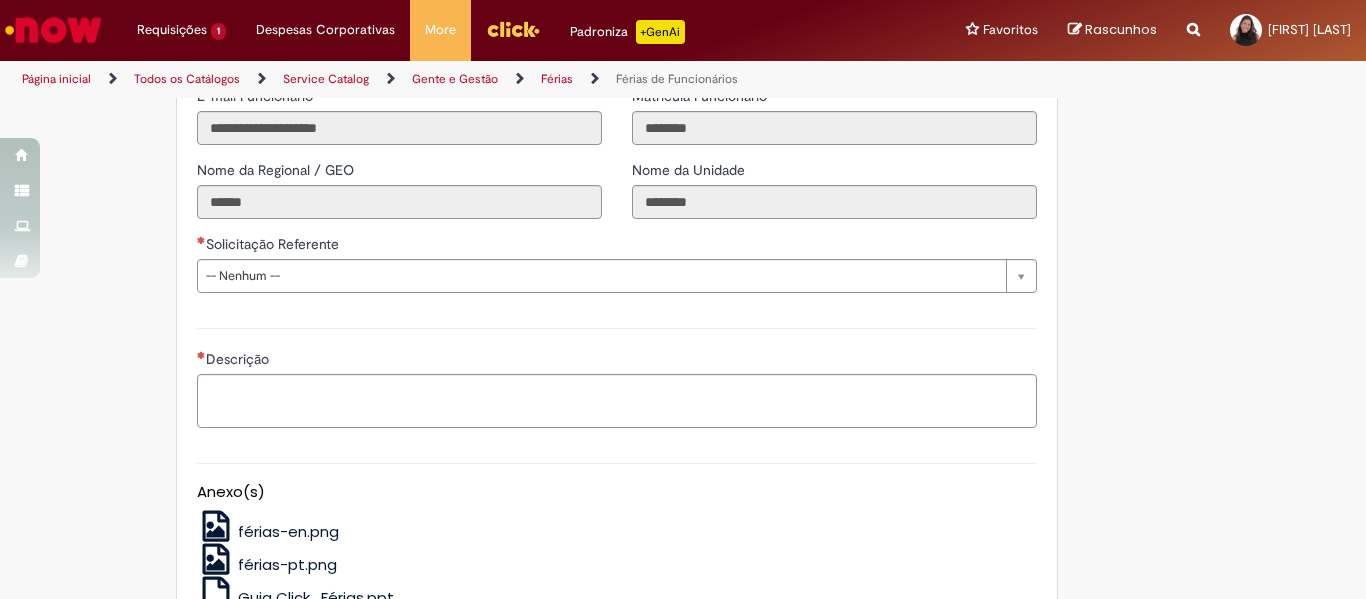 scroll, scrollTop: 1547, scrollLeft: 0, axis: vertical 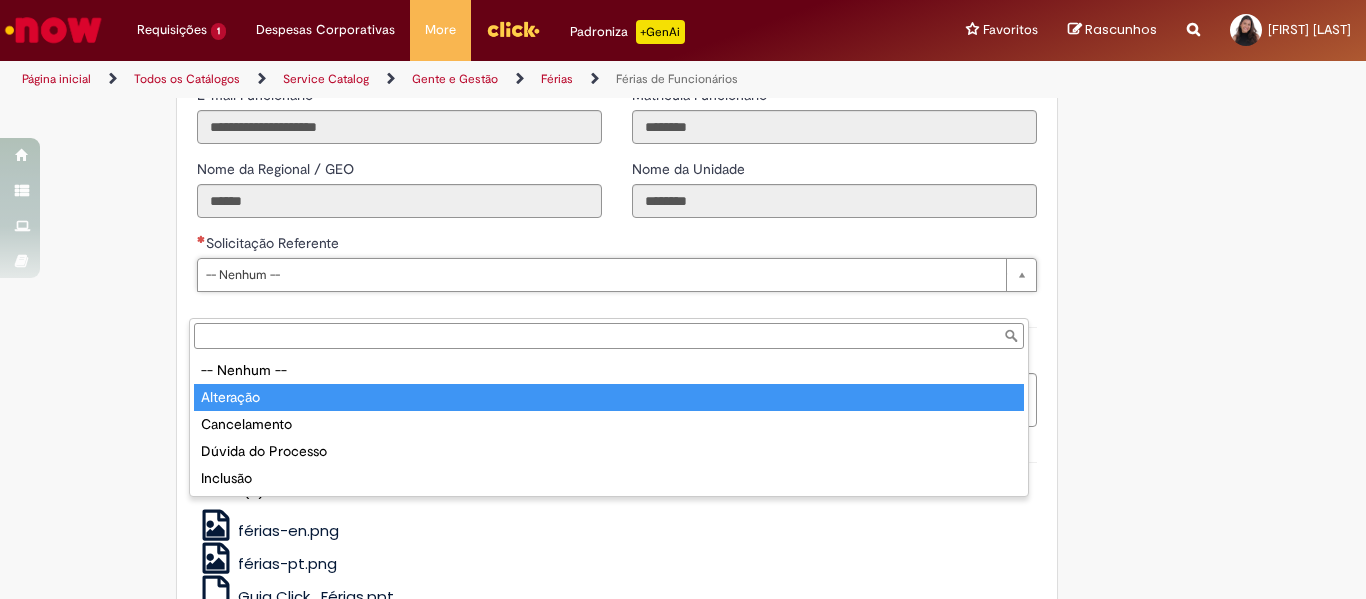 type on "*********" 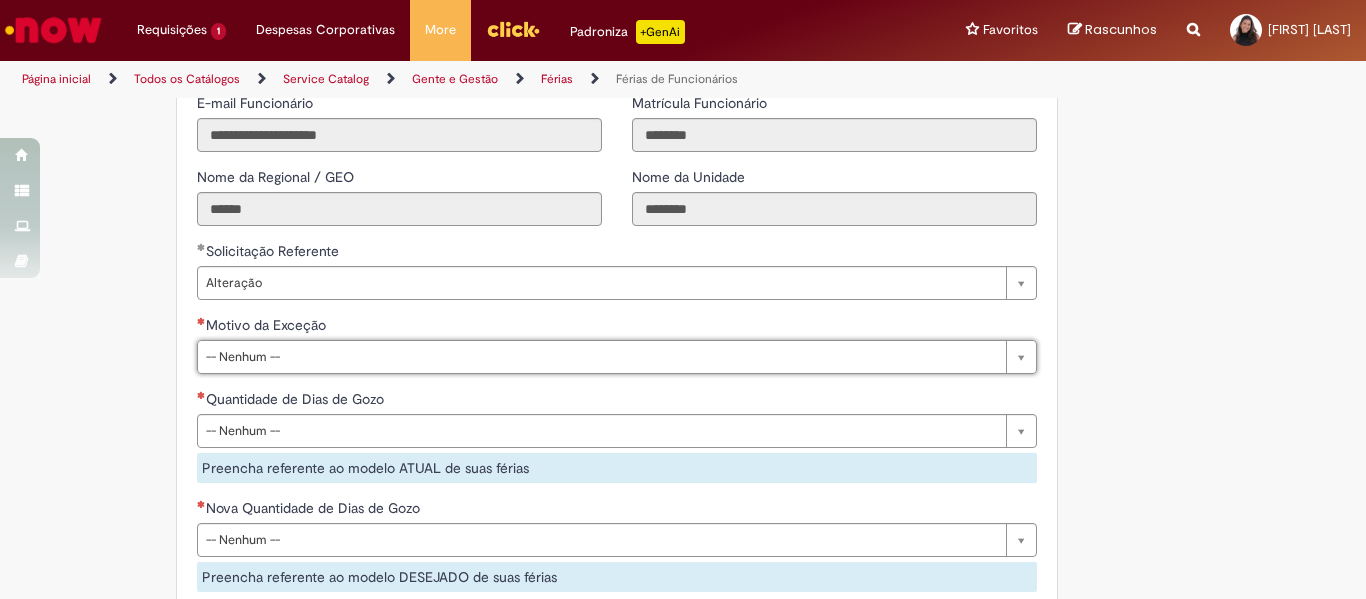 scroll, scrollTop: 1538, scrollLeft: 0, axis: vertical 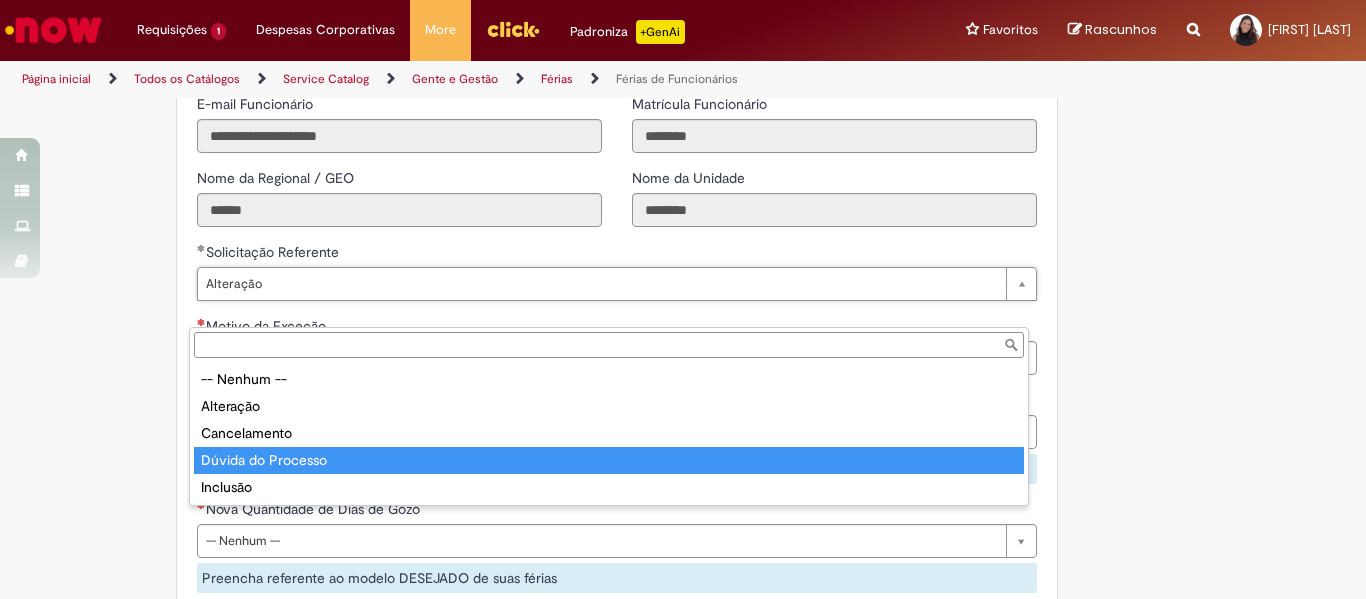 type on "**********" 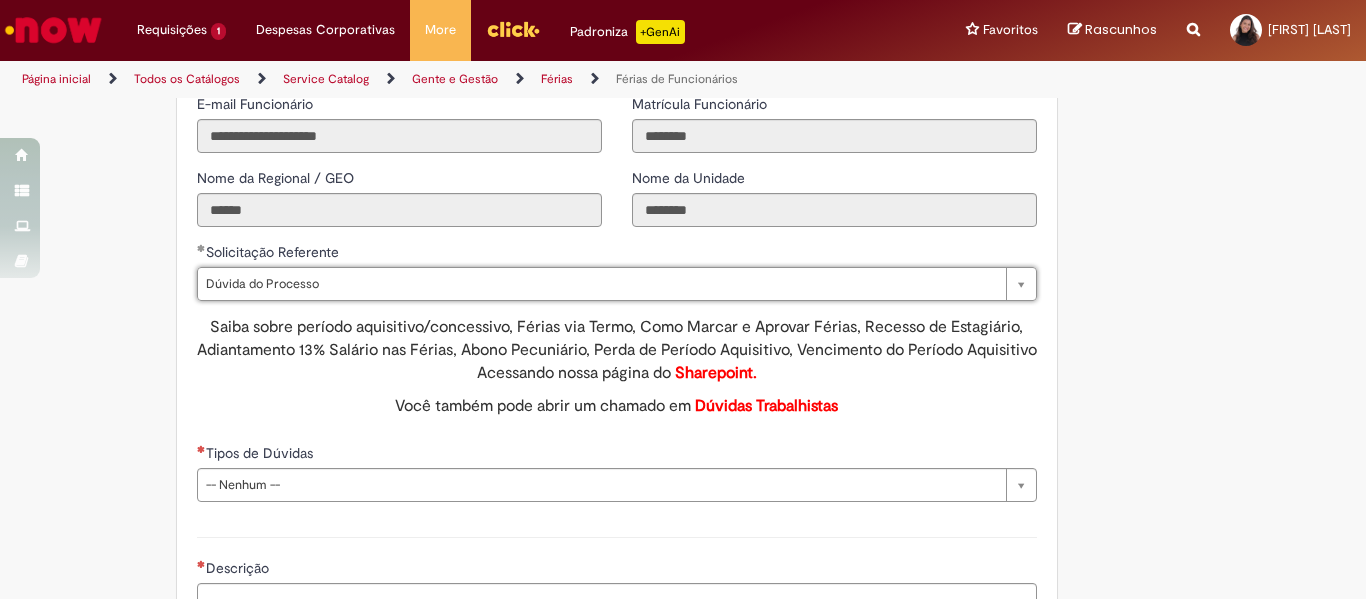 scroll, scrollTop: 0, scrollLeft: 58, axis: horizontal 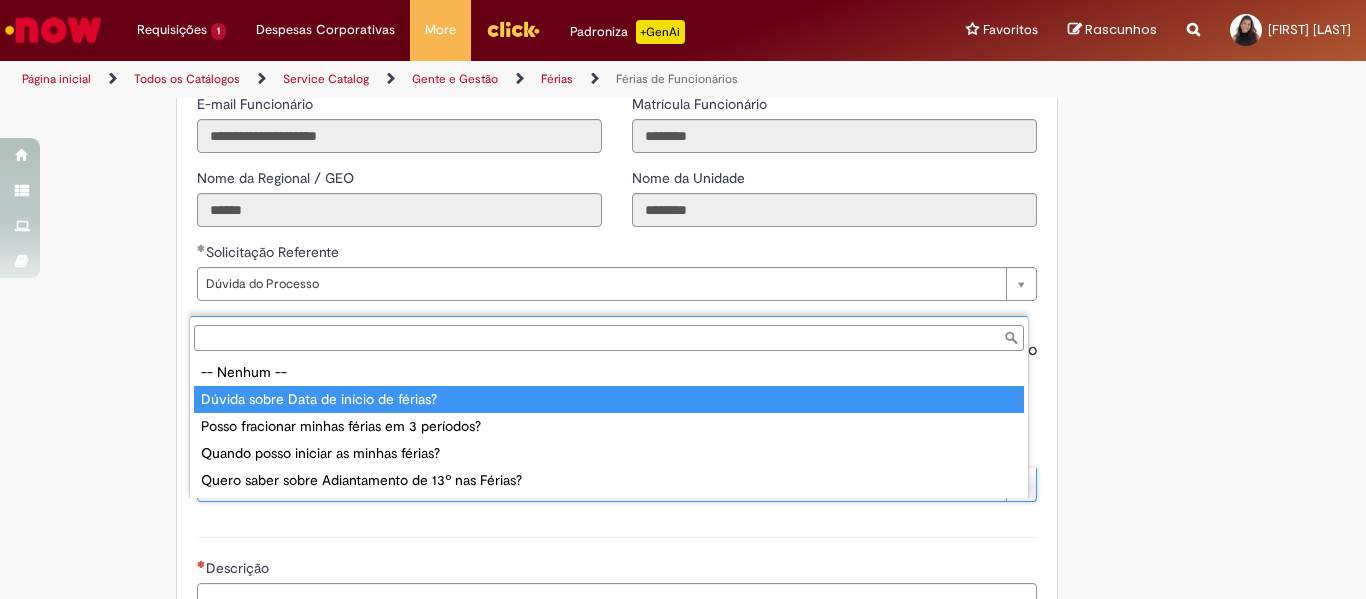 type on "**********" 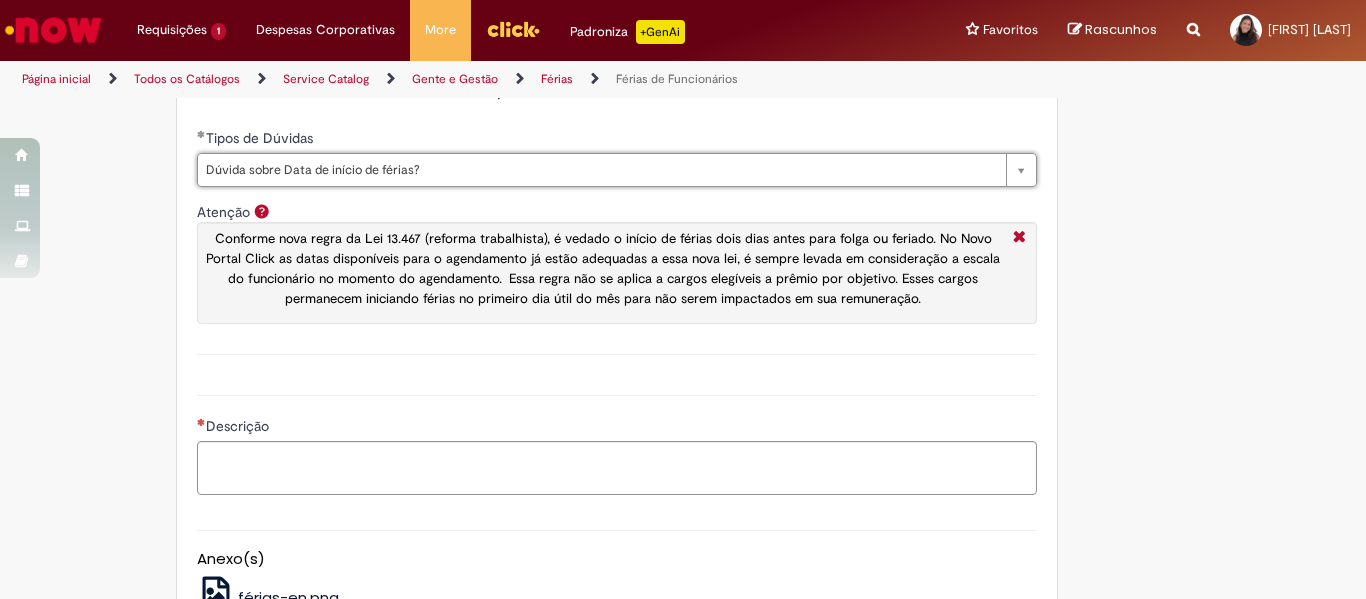 scroll, scrollTop: 1855, scrollLeft: 0, axis: vertical 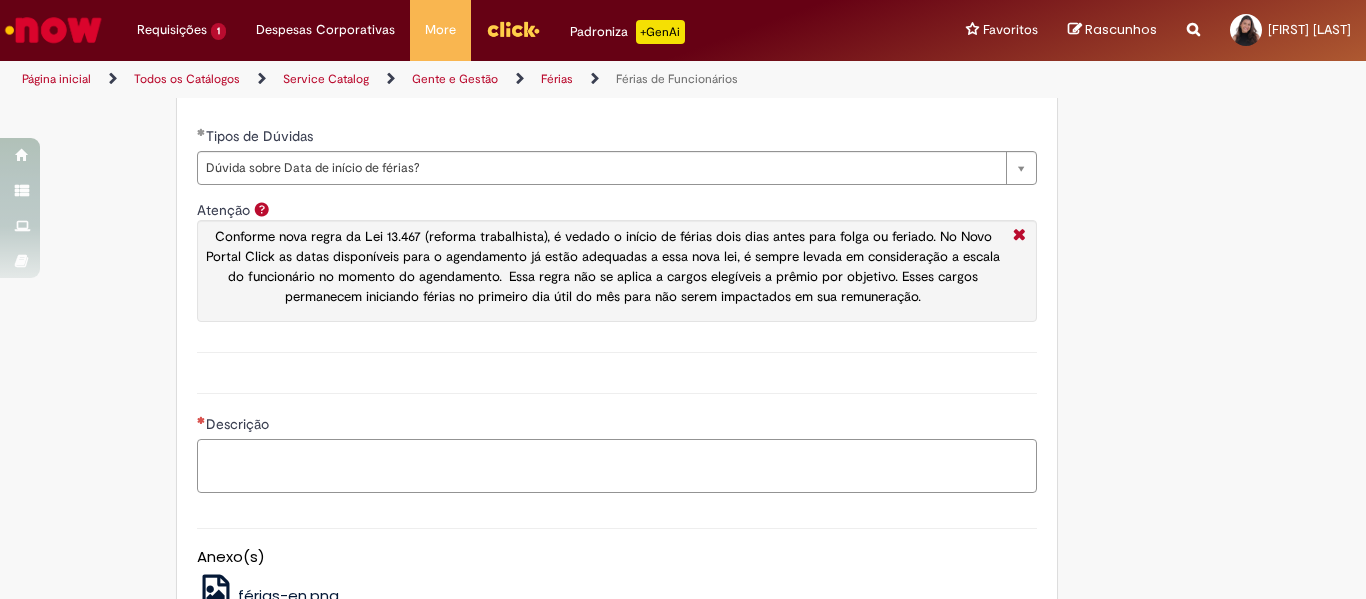 click on "Descrição" at bounding box center (617, 466) 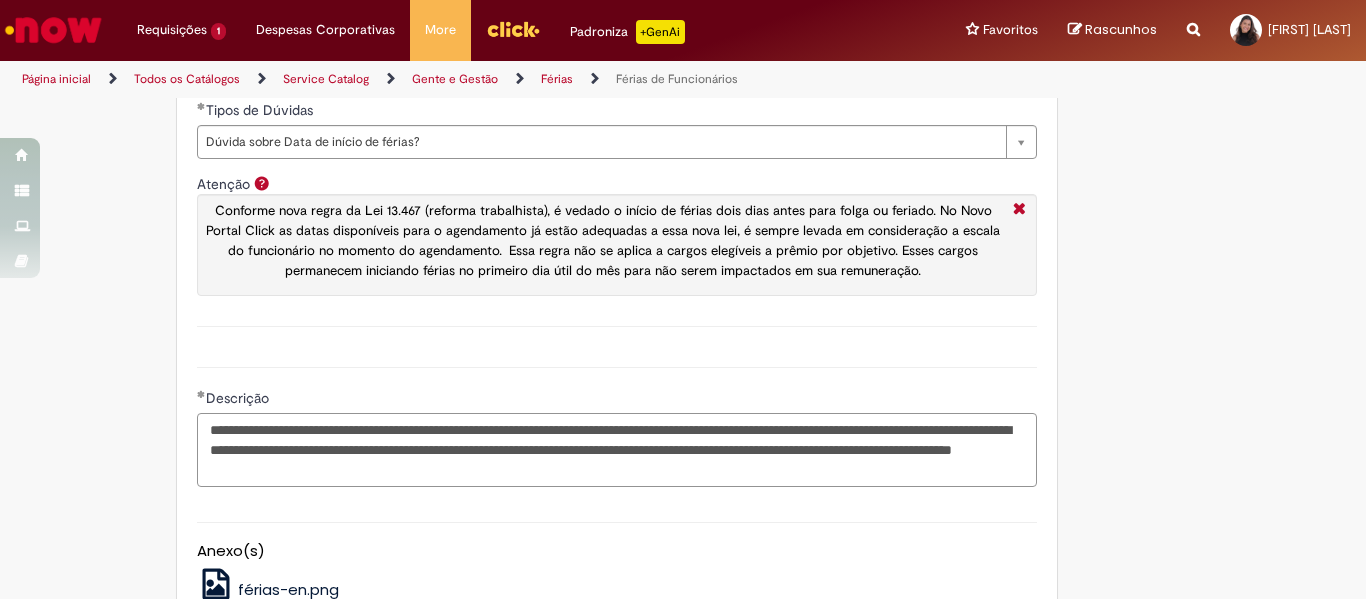scroll, scrollTop: 1892, scrollLeft: 0, axis: vertical 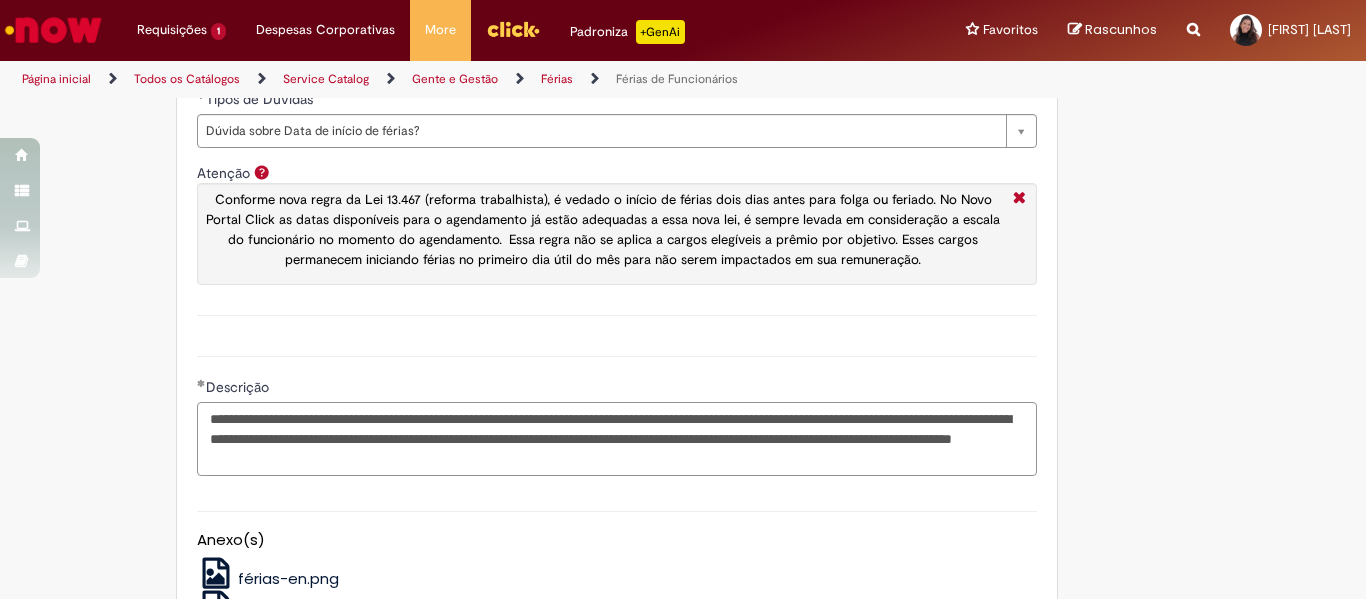 click on "**********" at bounding box center [617, 439] 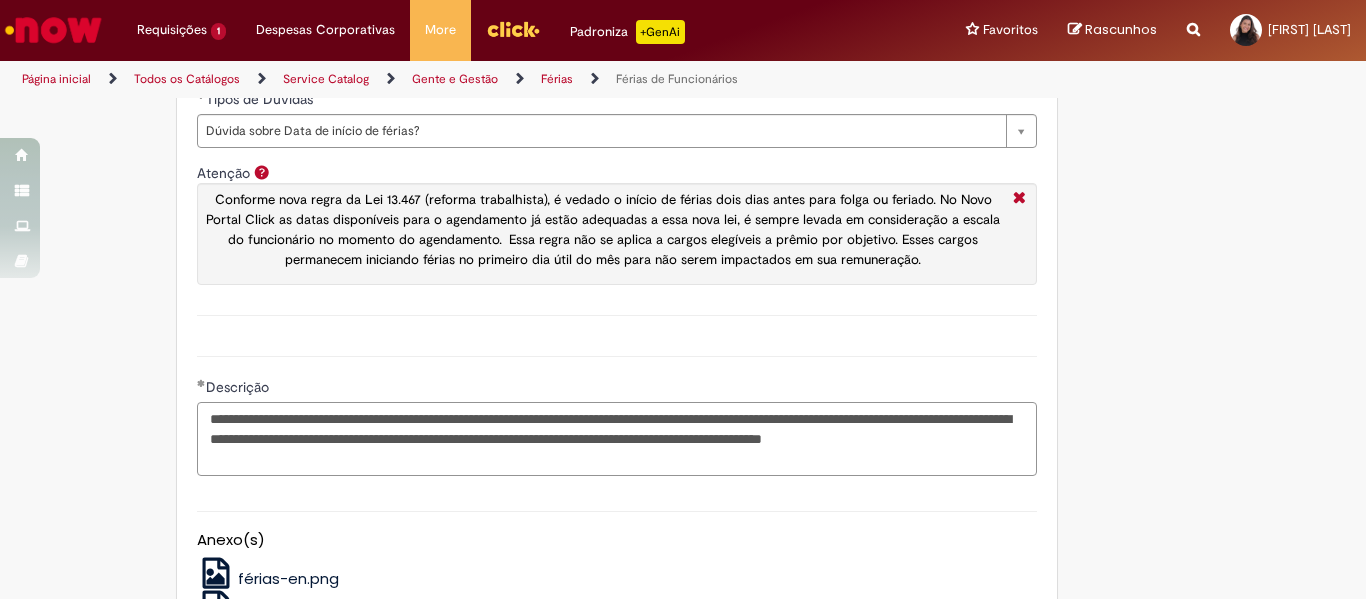 drag, startPoint x: 397, startPoint y: 449, endPoint x: 749, endPoint y: 435, distance: 352.2783 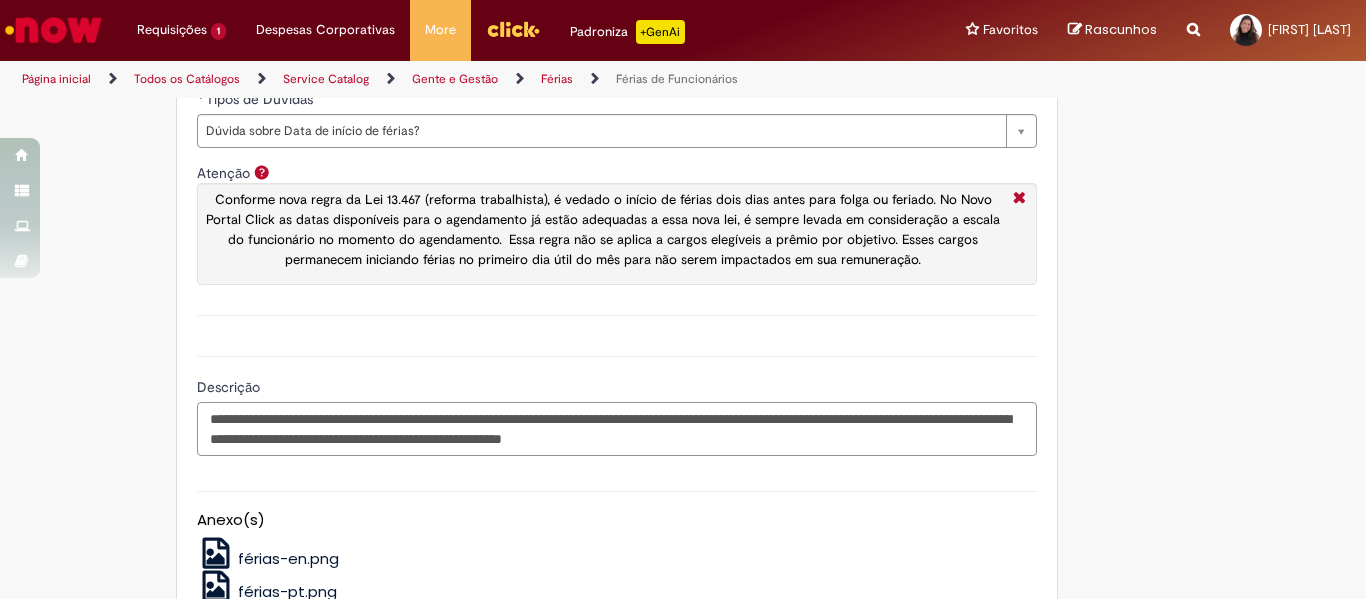 paste on "**********" 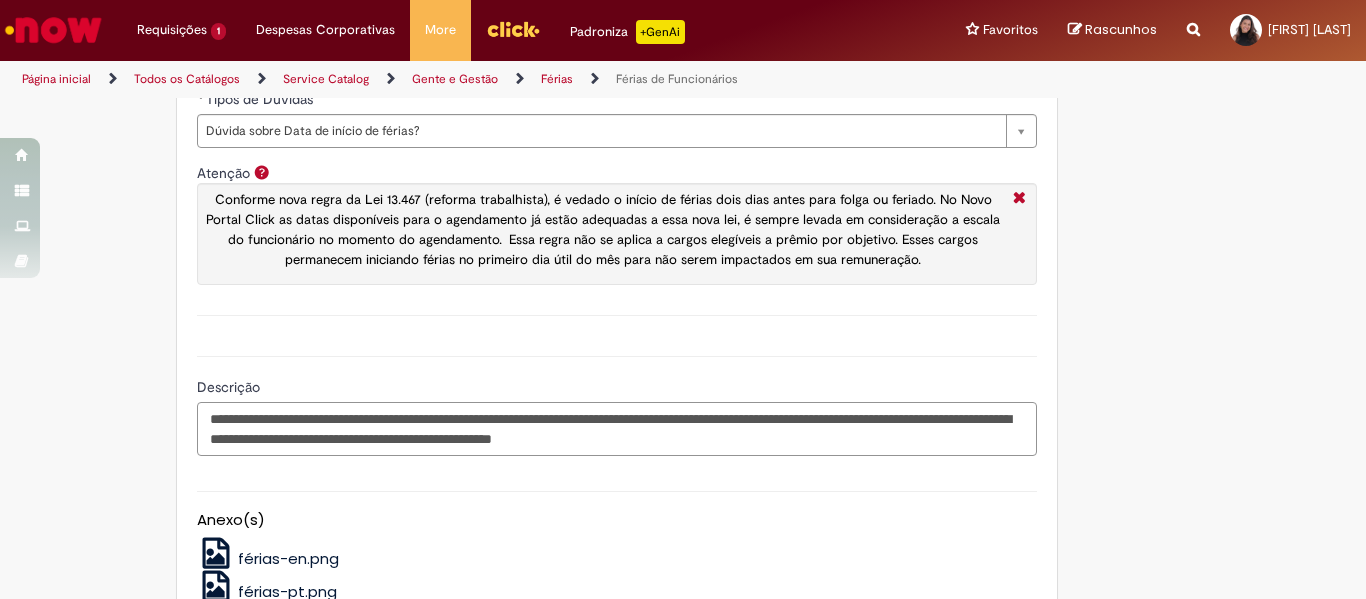paste on "********" 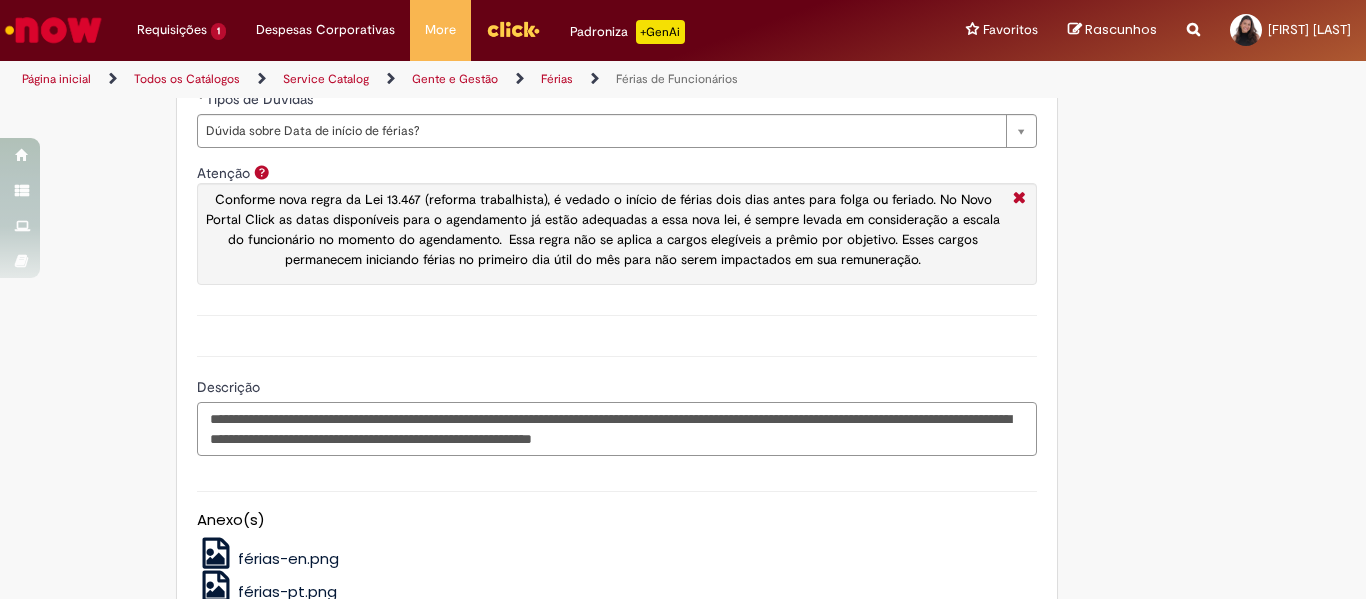 click on "**********" at bounding box center [617, 429] 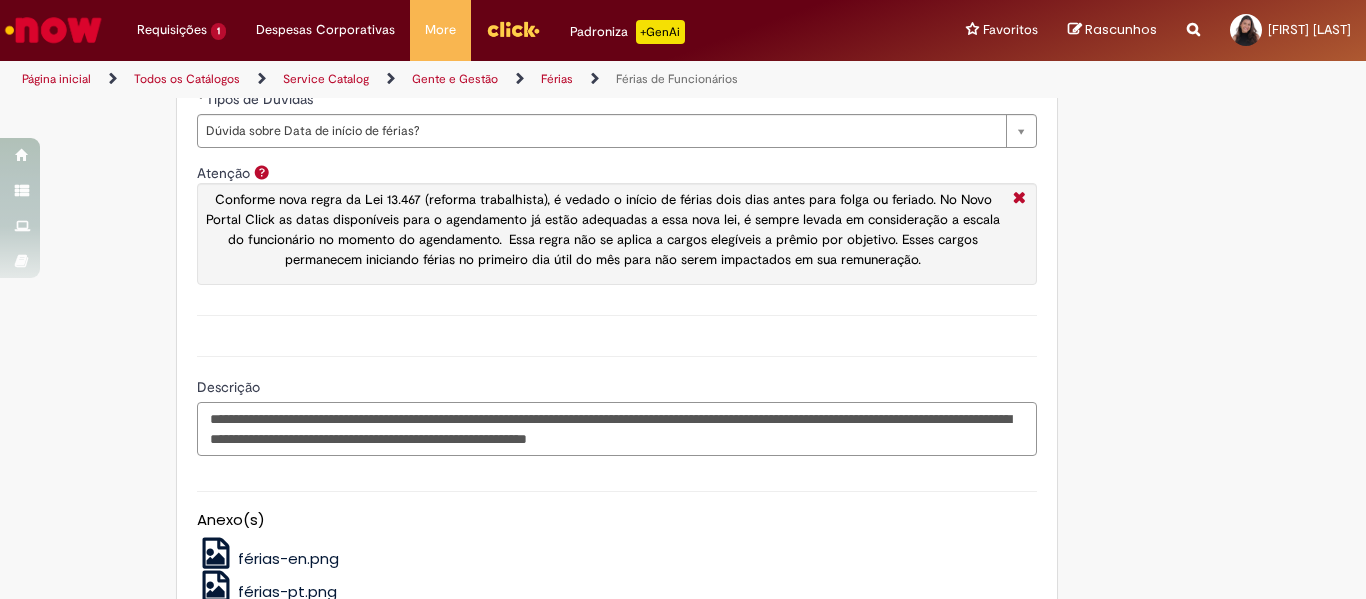 scroll, scrollTop: 2178, scrollLeft: 0, axis: vertical 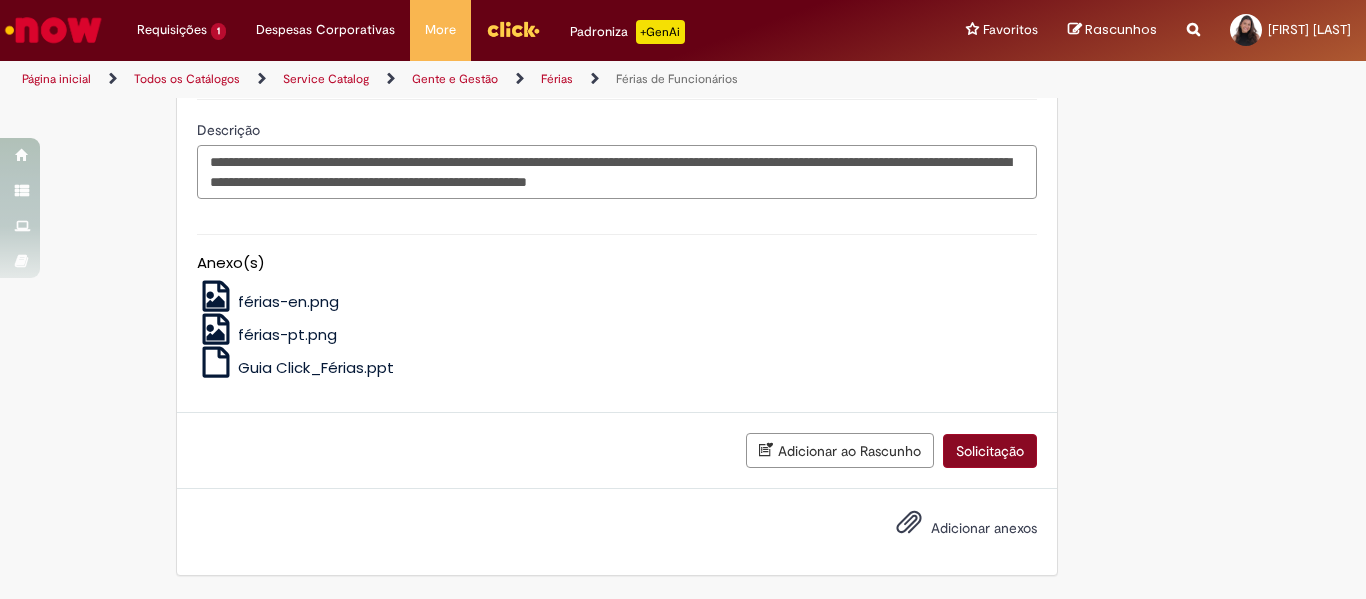 type on "**********" 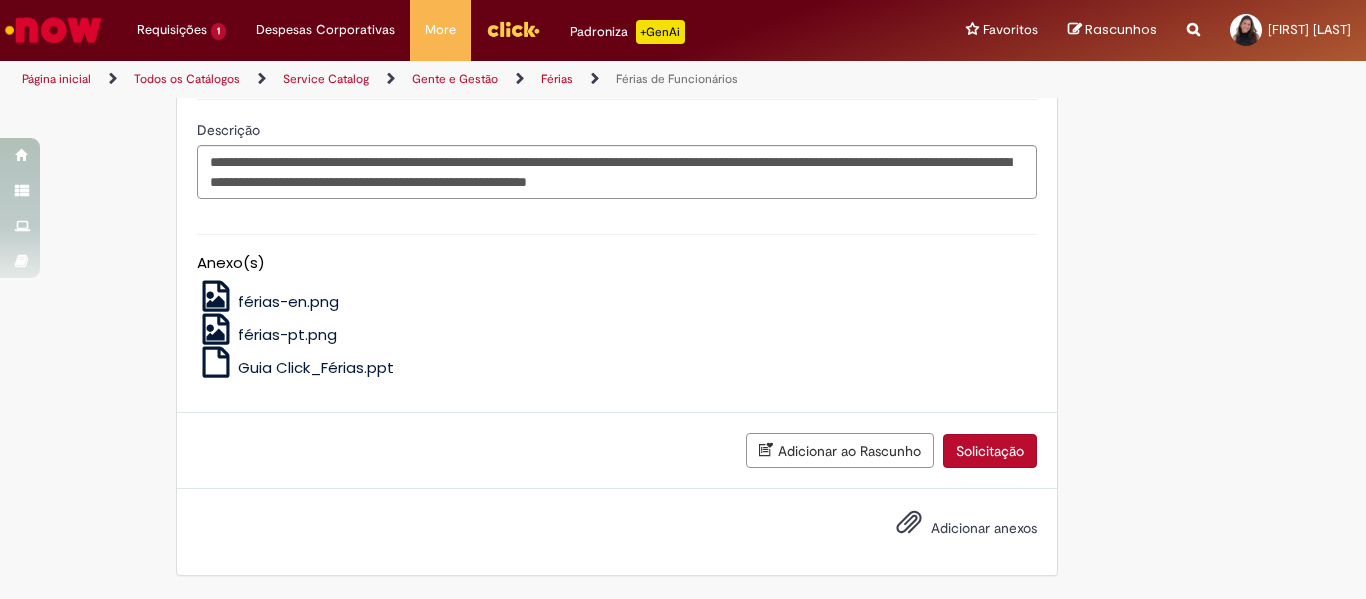 click on "Solicitação" at bounding box center (990, 451) 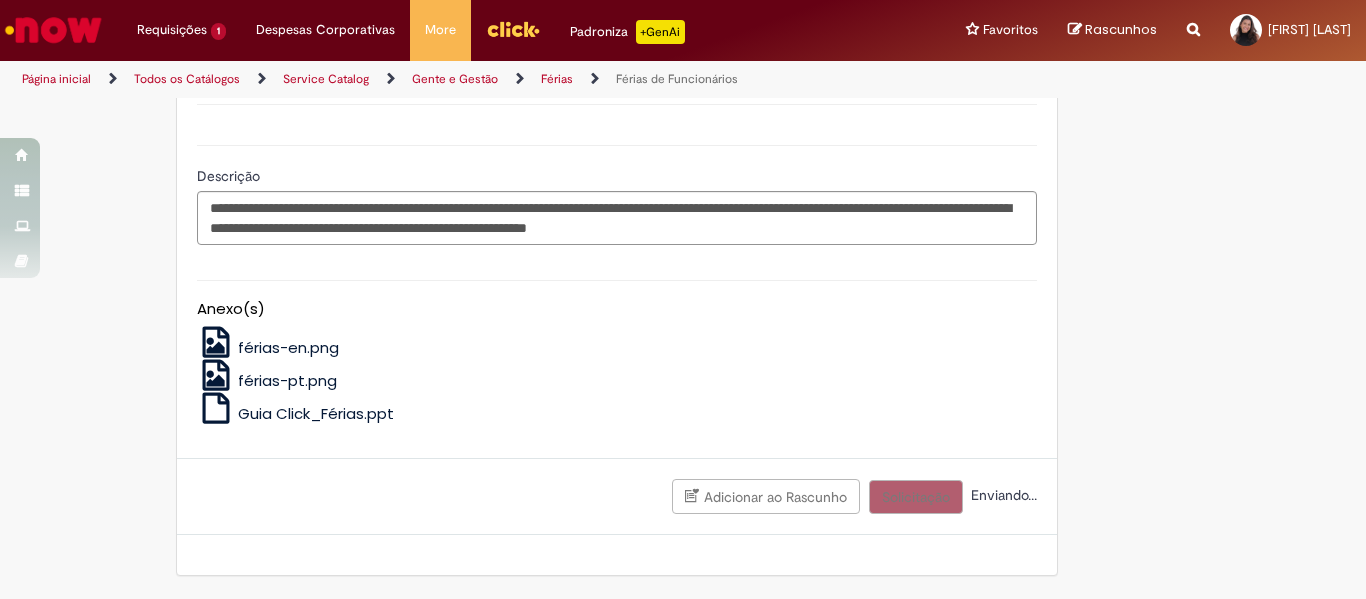 scroll, scrollTop: 2132, scrollLeft: 0, axis: vertical 